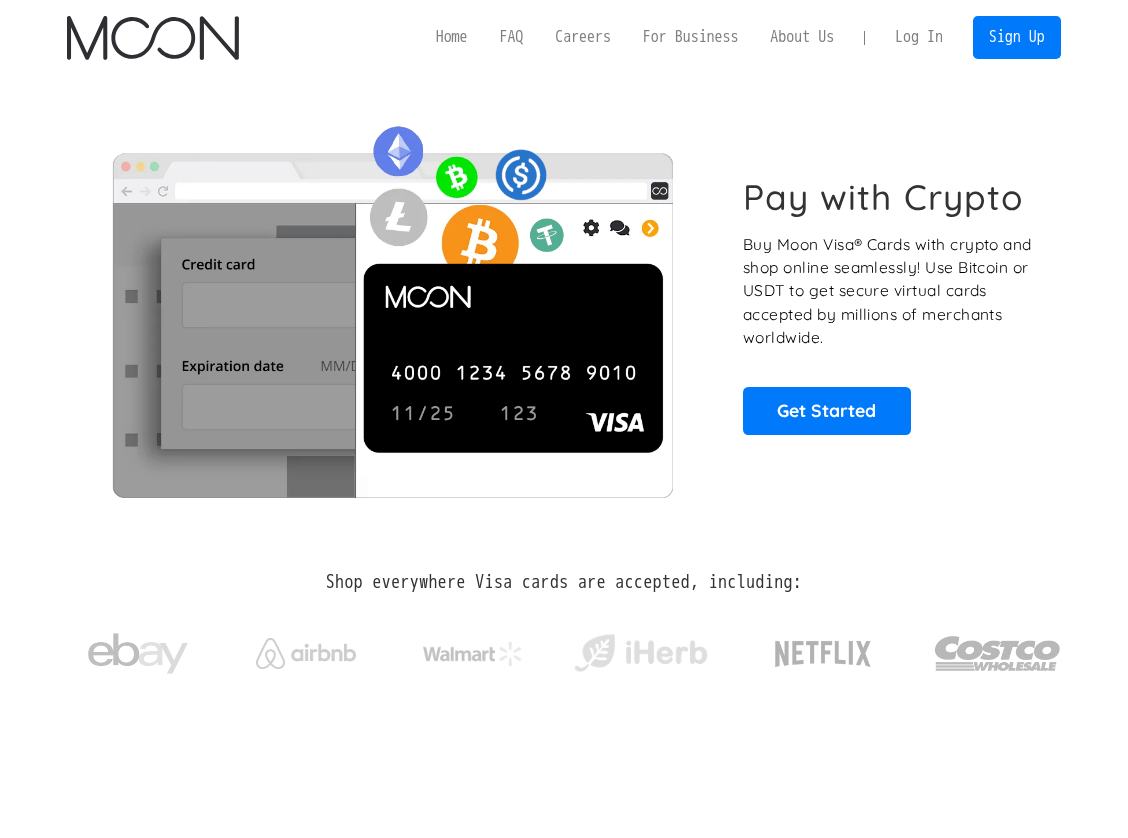 scroll, scrollTop: 0, scrollLeft: 0, axis: both 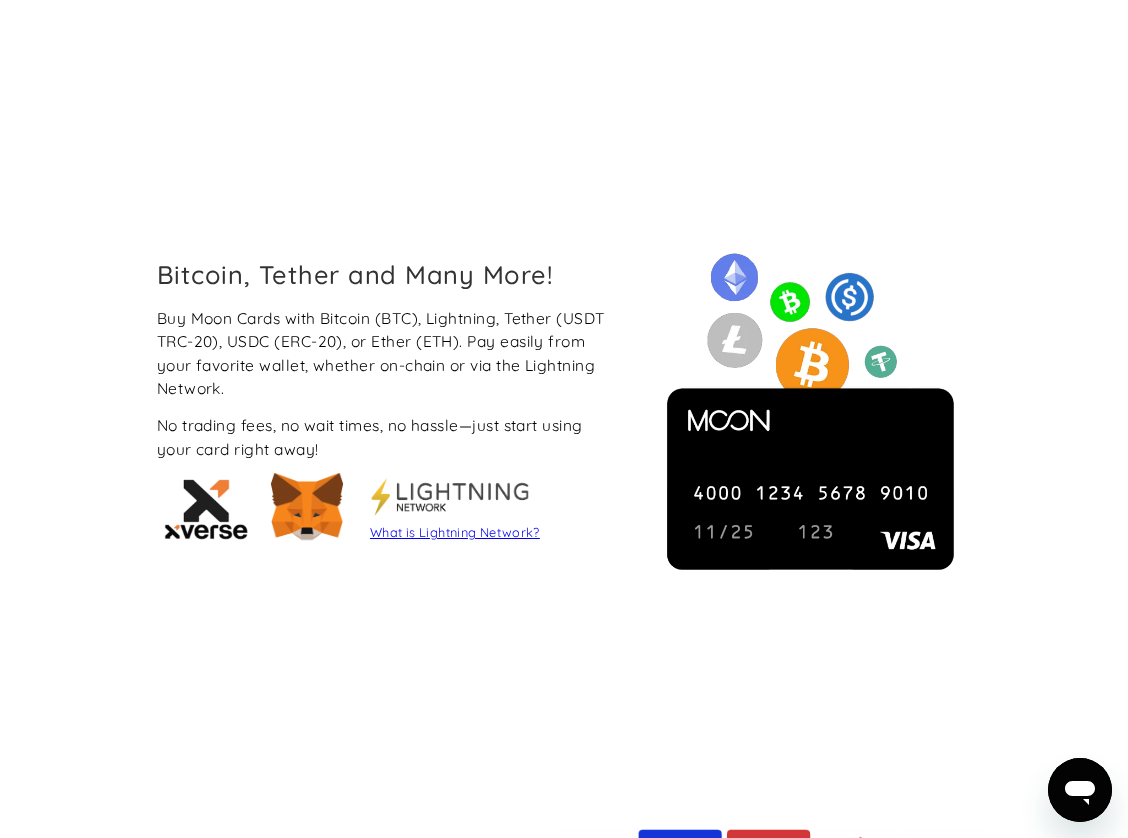 drag, startPoint x: 96, startPoint y: 300, endPoint x: 691, endPoint y: 276, distance: 595.4838 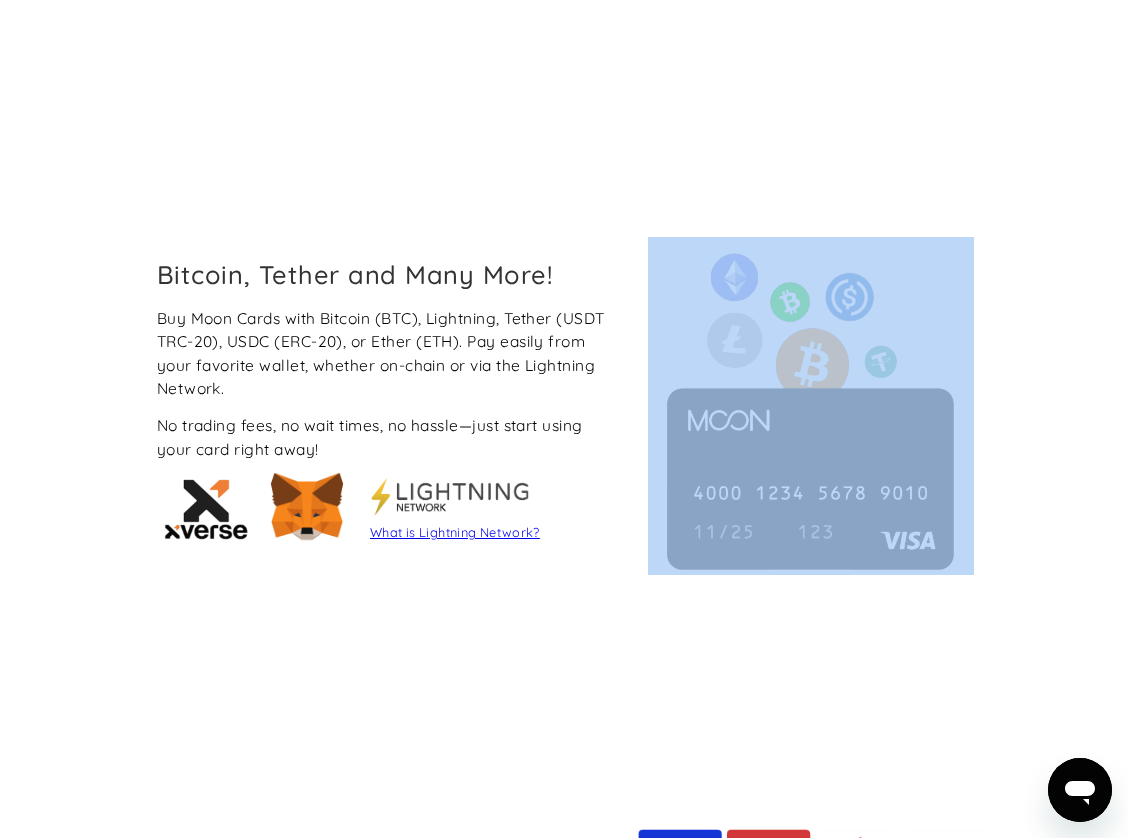 click at bounding box center (811, 412) 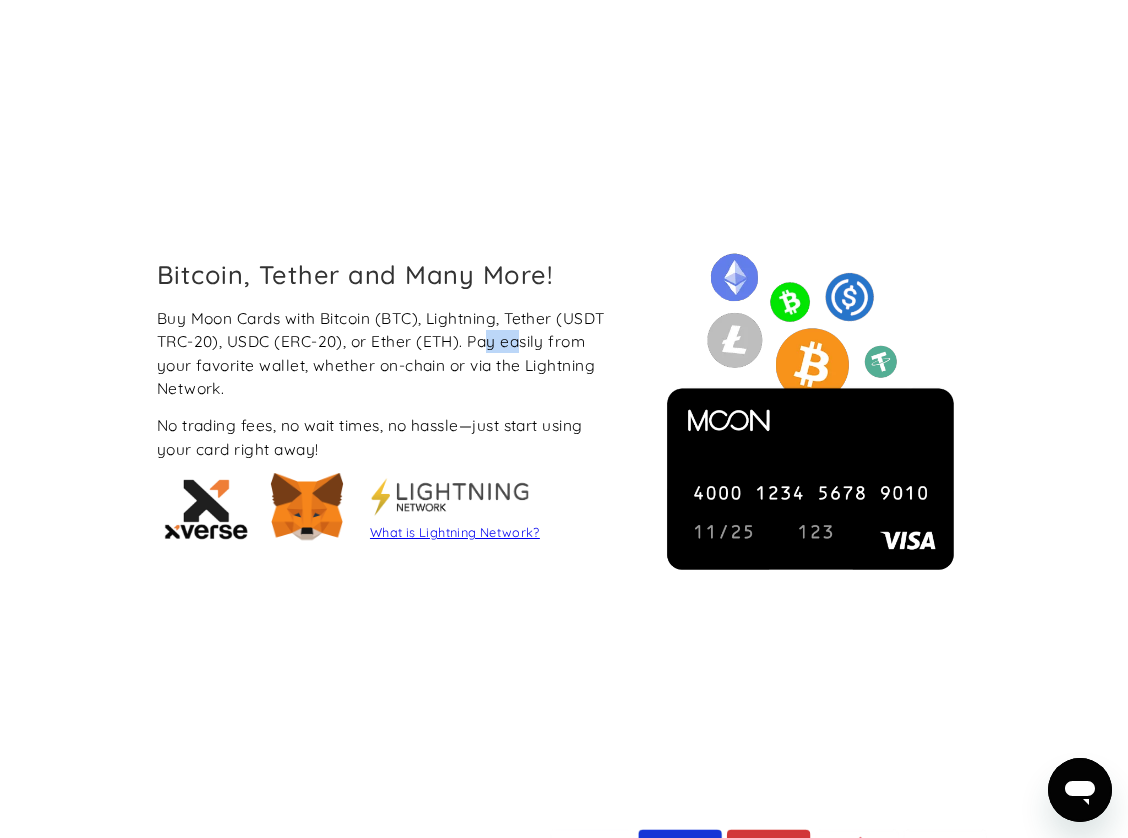 drag, startPoint x: 502, startPoint y: 372, endPoint x: 372, endPoint y: 395, distance: 132.01894 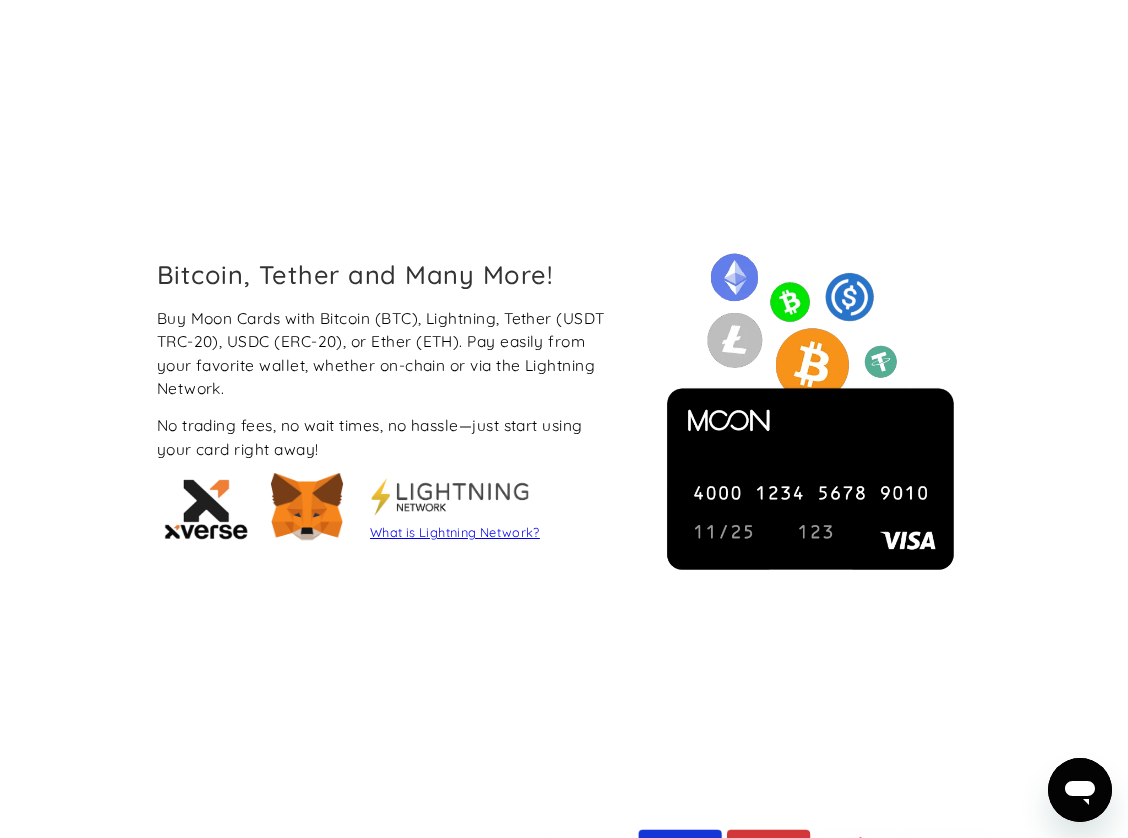 drag, startPoint x: 193, startPoint y: 388, endPoint x: 150, endPoint y: 383, distance: 43.289722 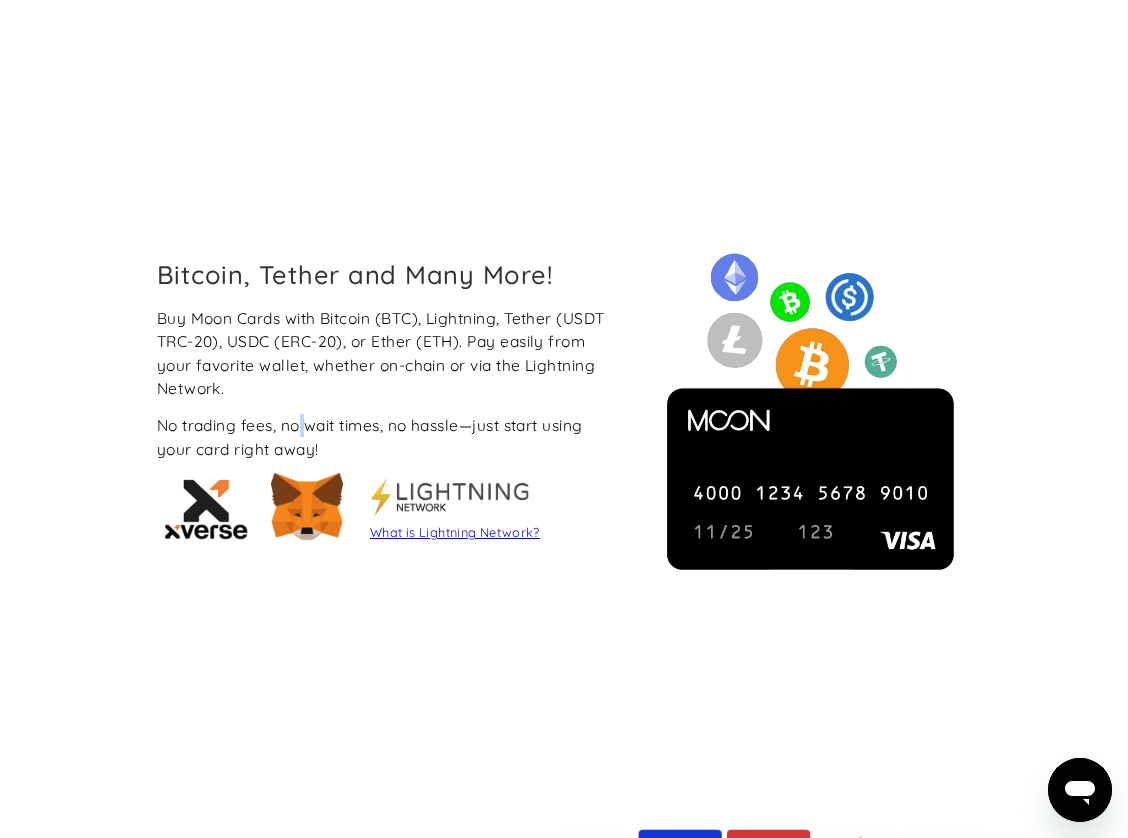 drag, startPoint x: 299, startPoint y: 449, endPoint x: 261, endPoint y: 460, distance: 39.56008 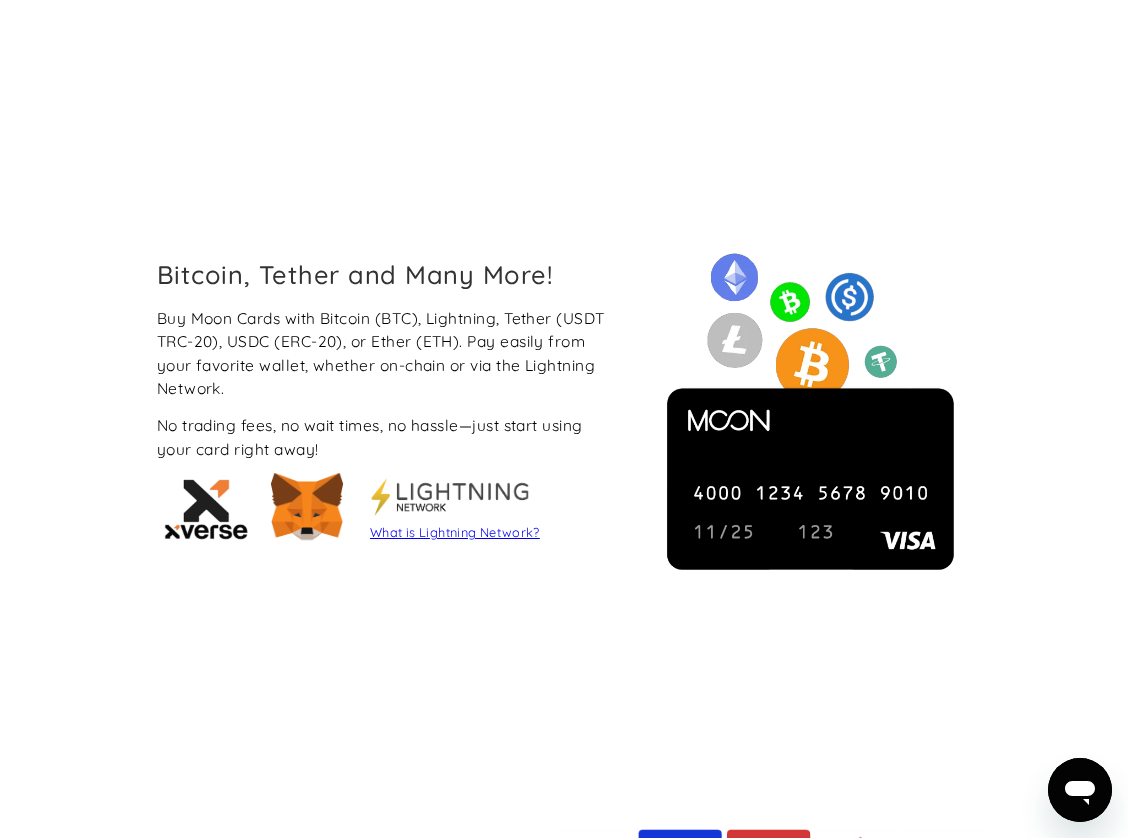click on "No trading fees, no wait times, no hassle—just start using your card right away!" at bounding box center (388, 437) 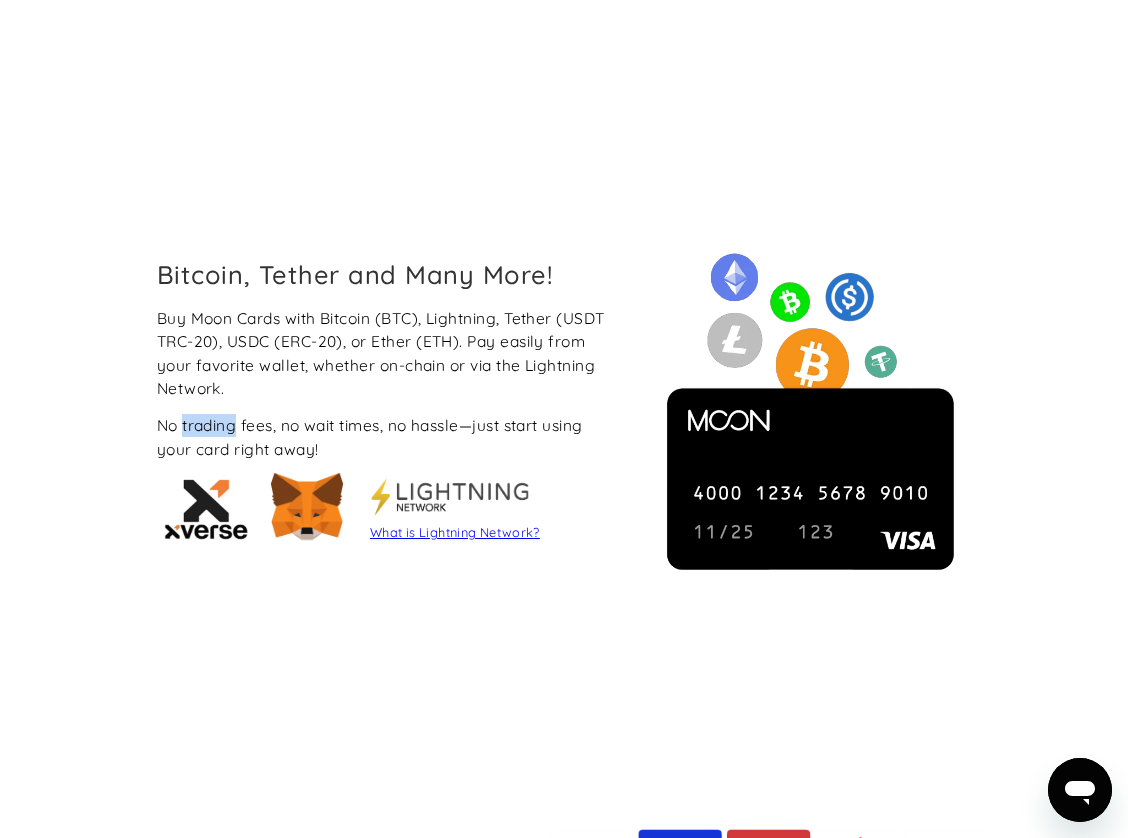 click on "No trading fees, no wait times, no hassle—just start using your card right away!" at bounding box center (388, 437) 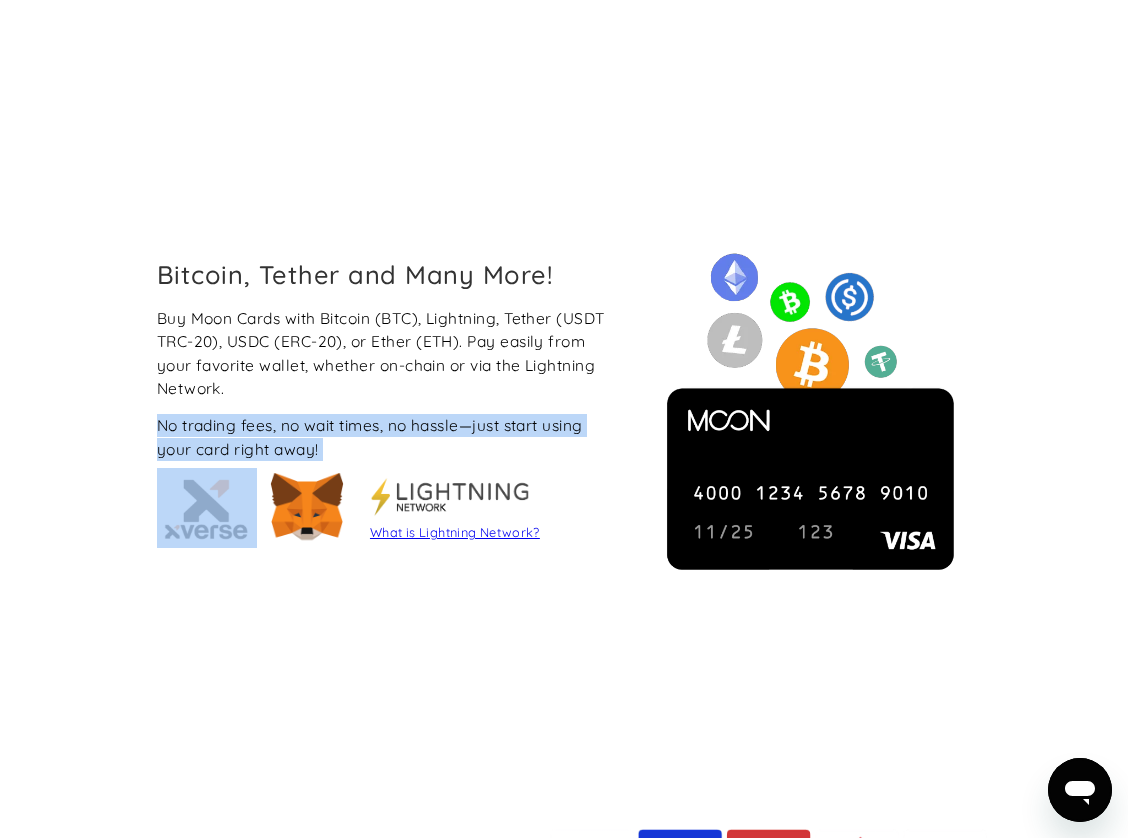 click on "No trading fees, no wait times, no hassle—just start using your card right away!" at bounding box center [388, 437] 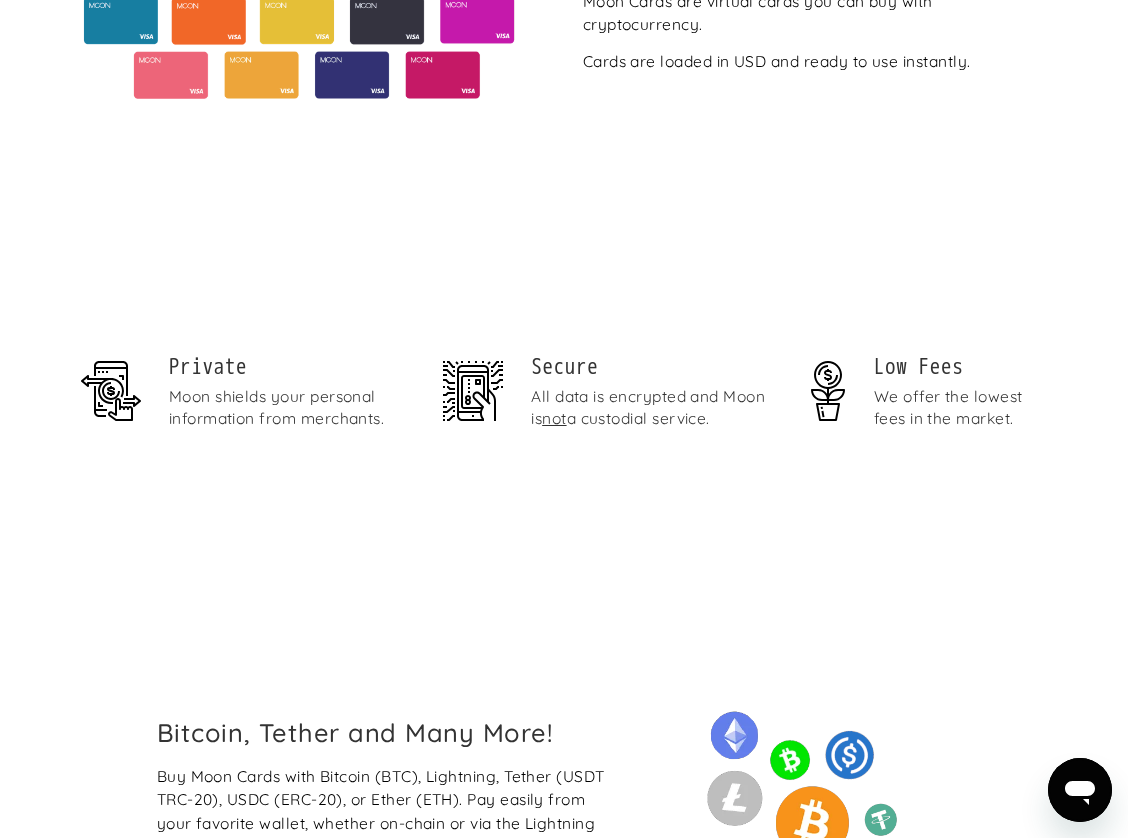 scroll, scrollTop: 0, scrollLeft: 0, axis: both 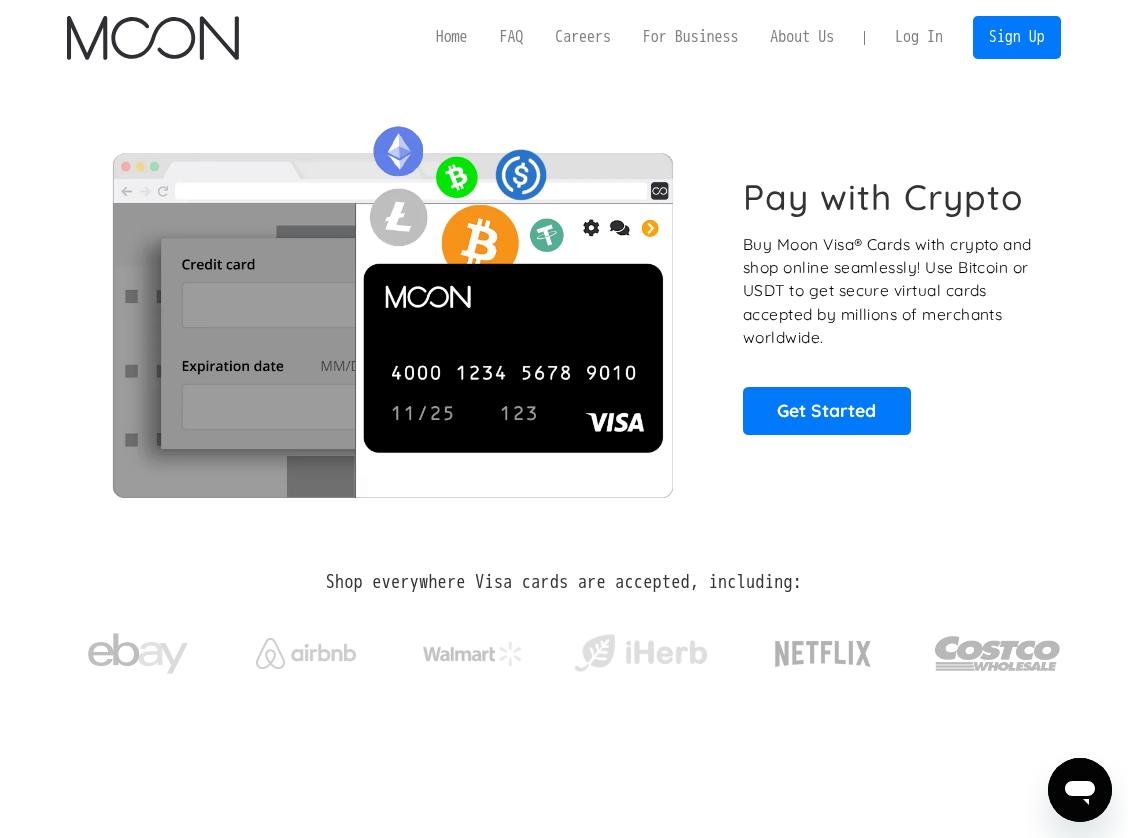click at bounding box center [391, 305] 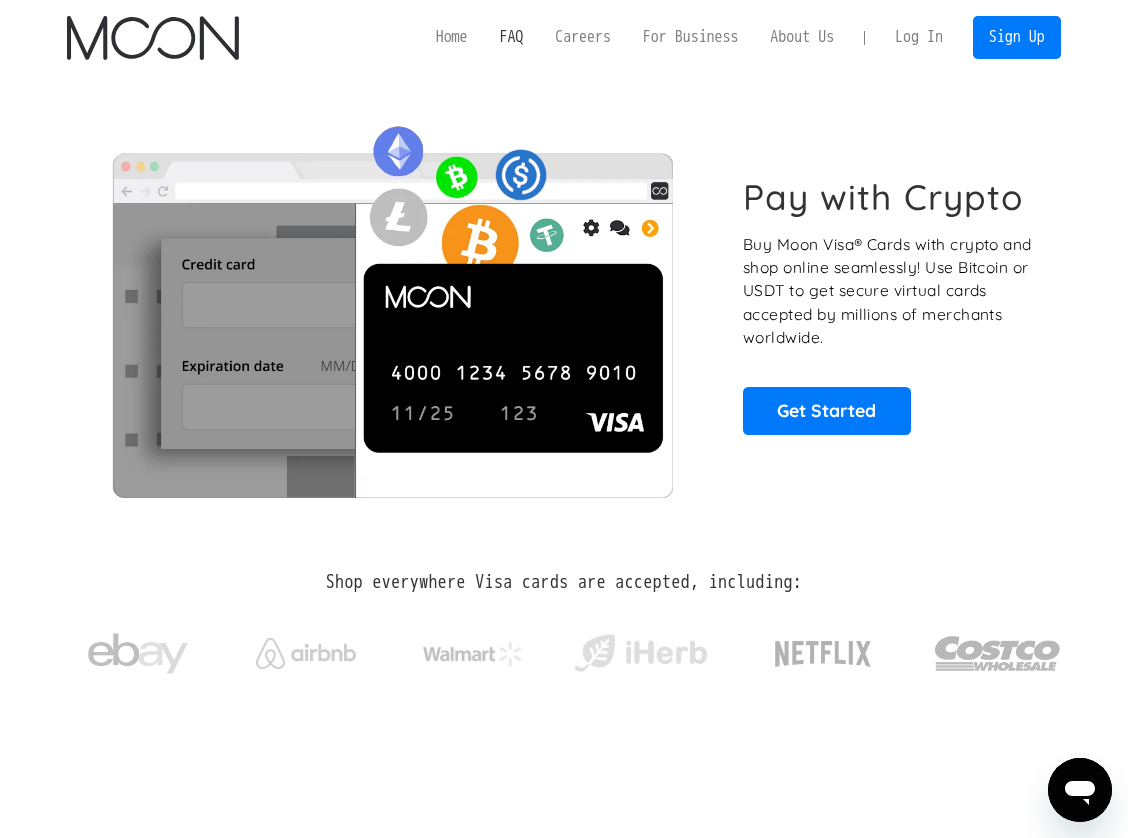click on "FAQ" at bounding box center [511, 38] 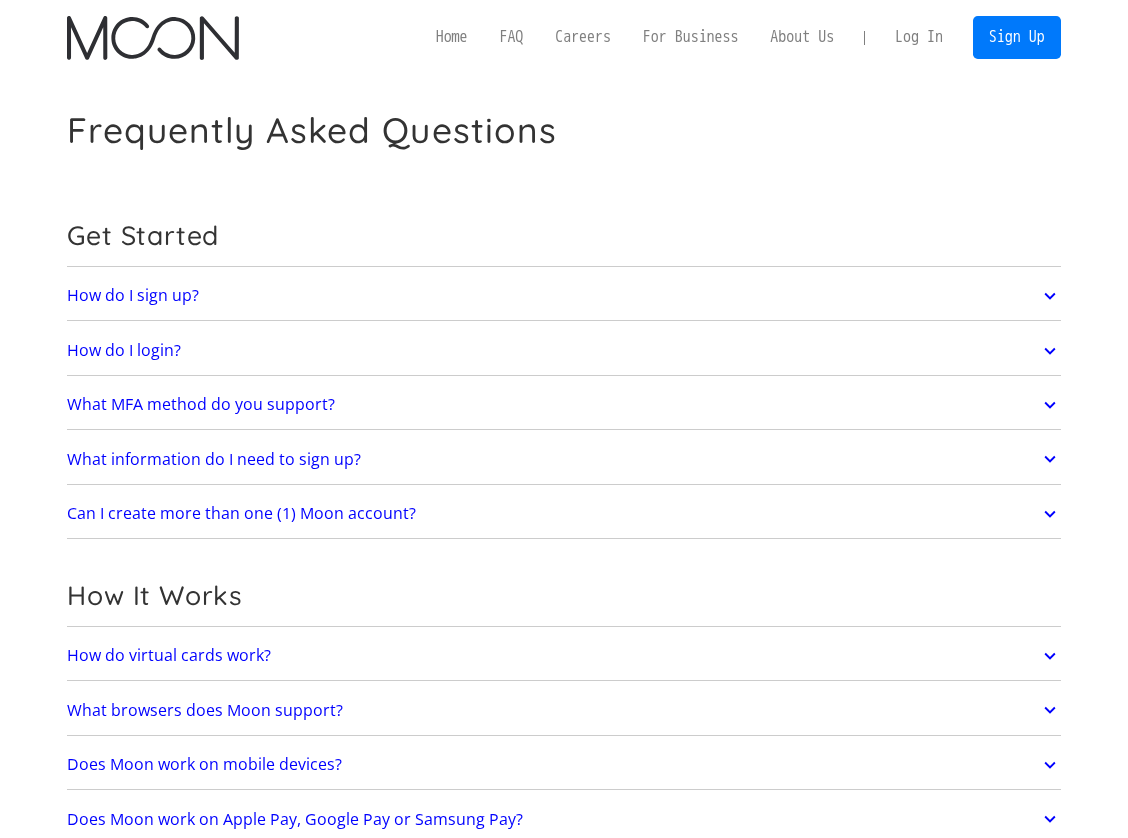 scroll, scrollTop: 0, scrollLeft: 0, axis: both 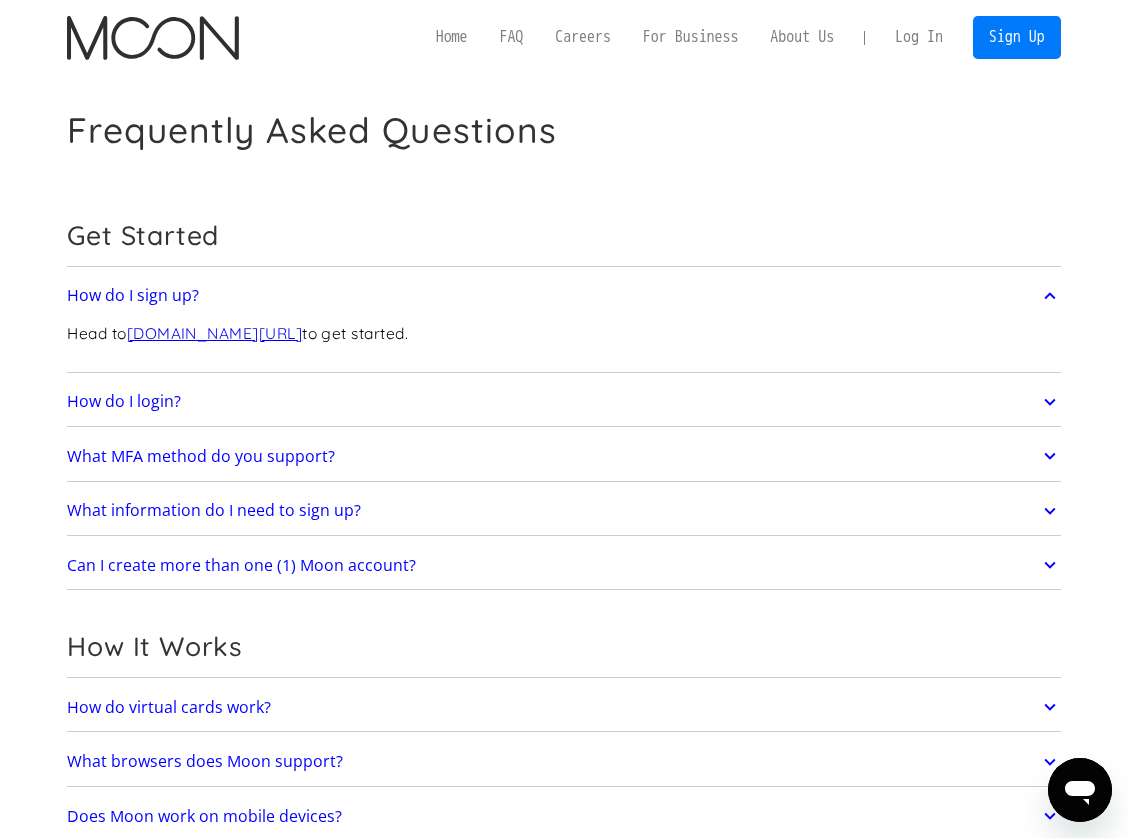 click on "How do I sign up?" at bounding box center (133, 295) 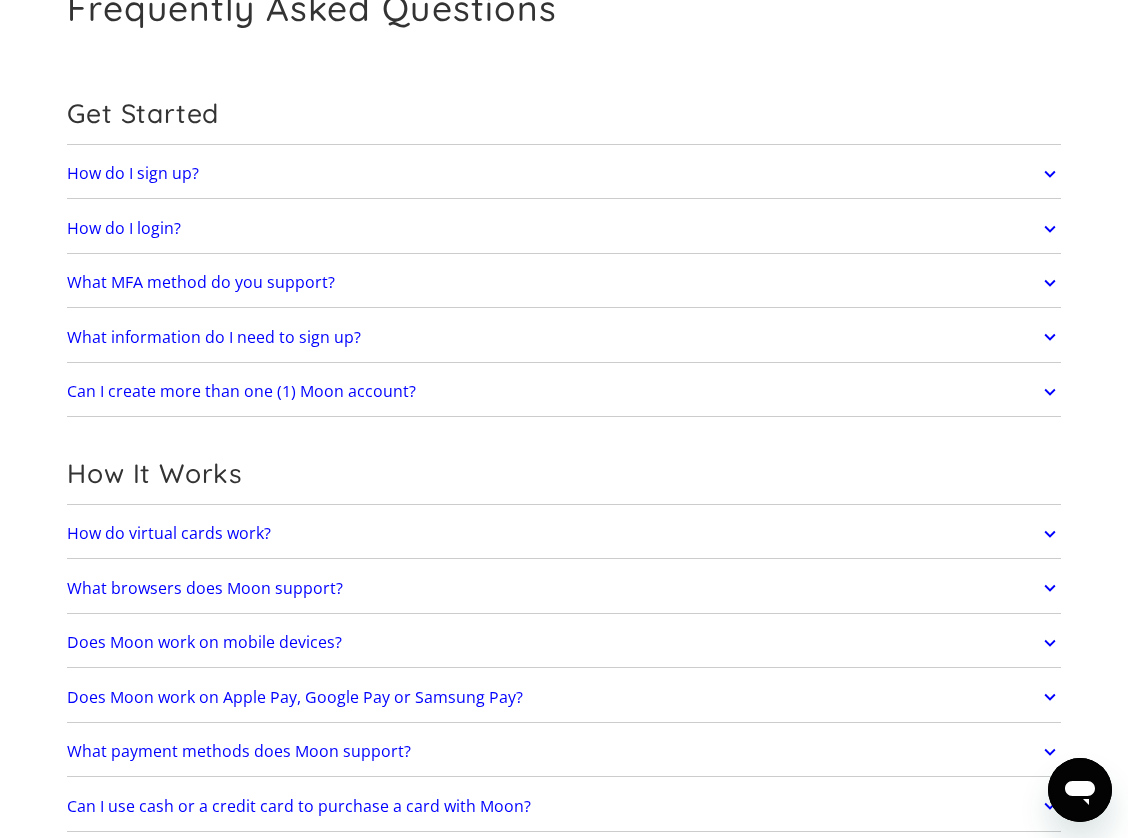 scroll, scrollTop: 135, scrollLeft: 0, axis: vertical 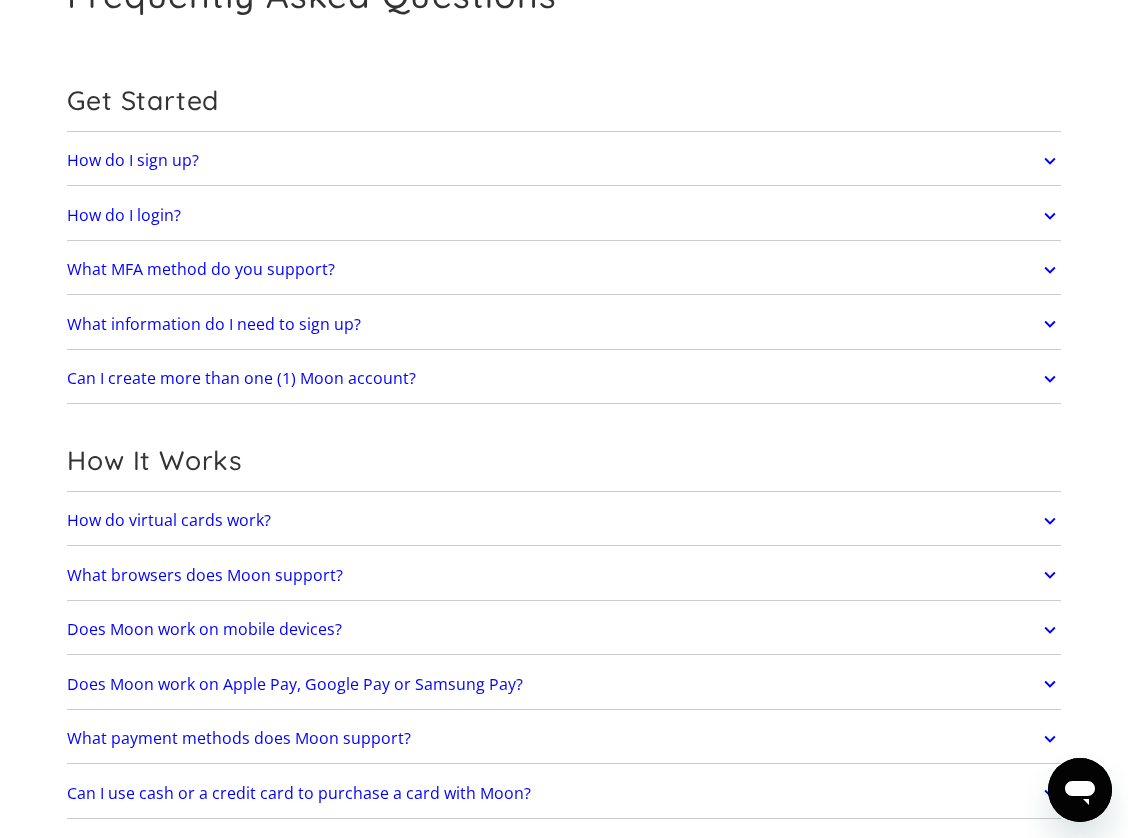 click on "How do virtual cards work?" at bounding box center (563, 521) 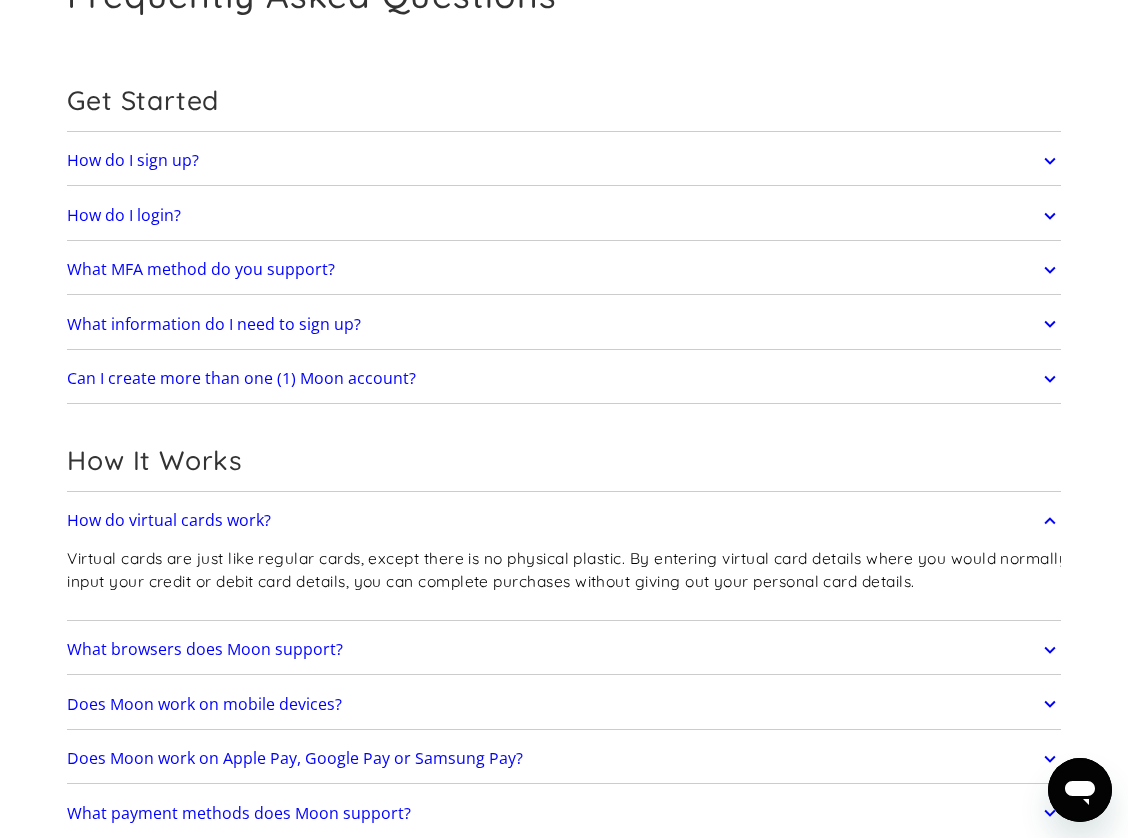 click on "How do virtual cards work?" at bounding box center (563, 521) 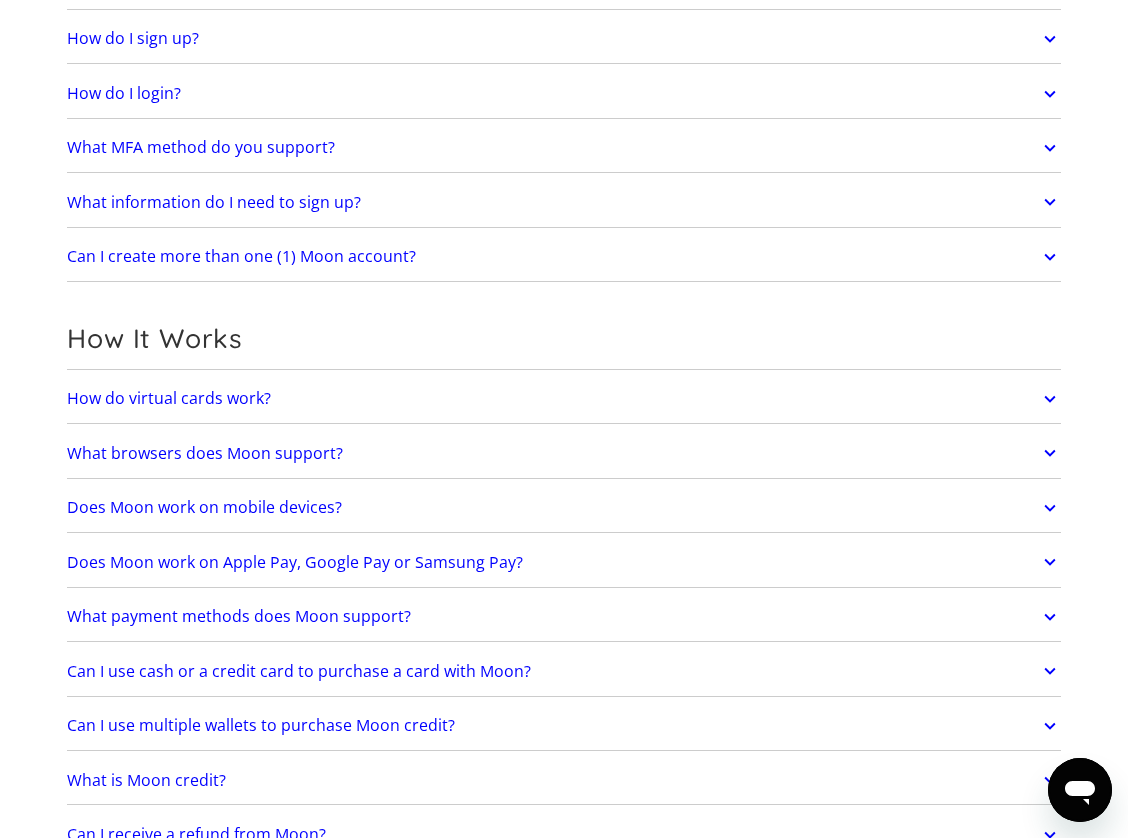 scroll, scrollTop: 279, scrollLeft: 0, axis: vertical 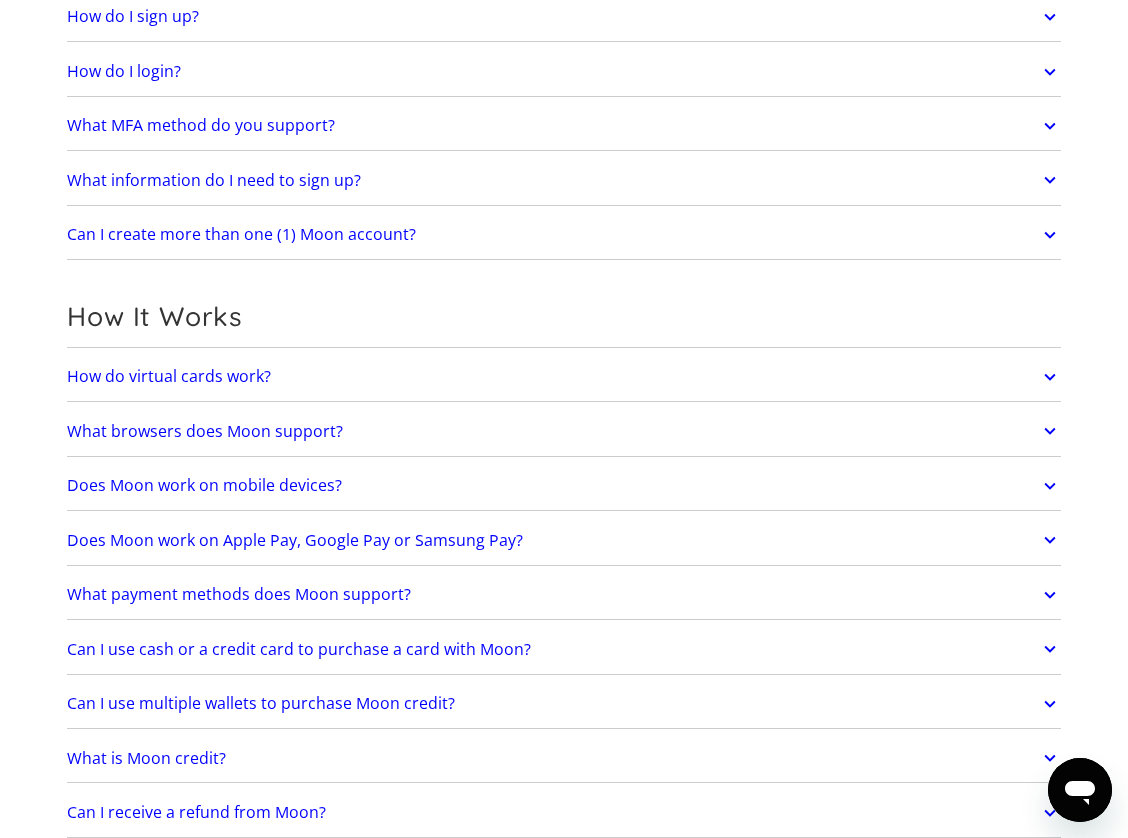 click on "What browsers does Moon support?" at bounding box center (205, 431) 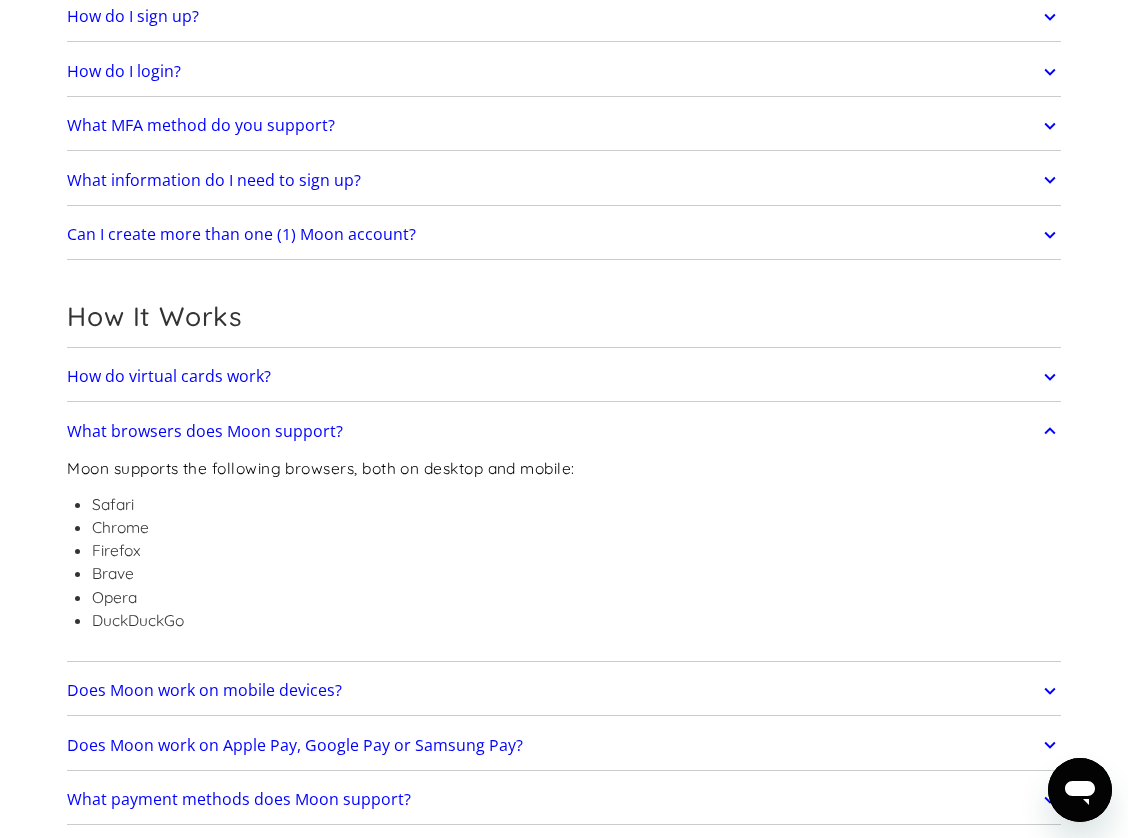 click on "What browsers does Moon support?" at bounding box center [205, 431] 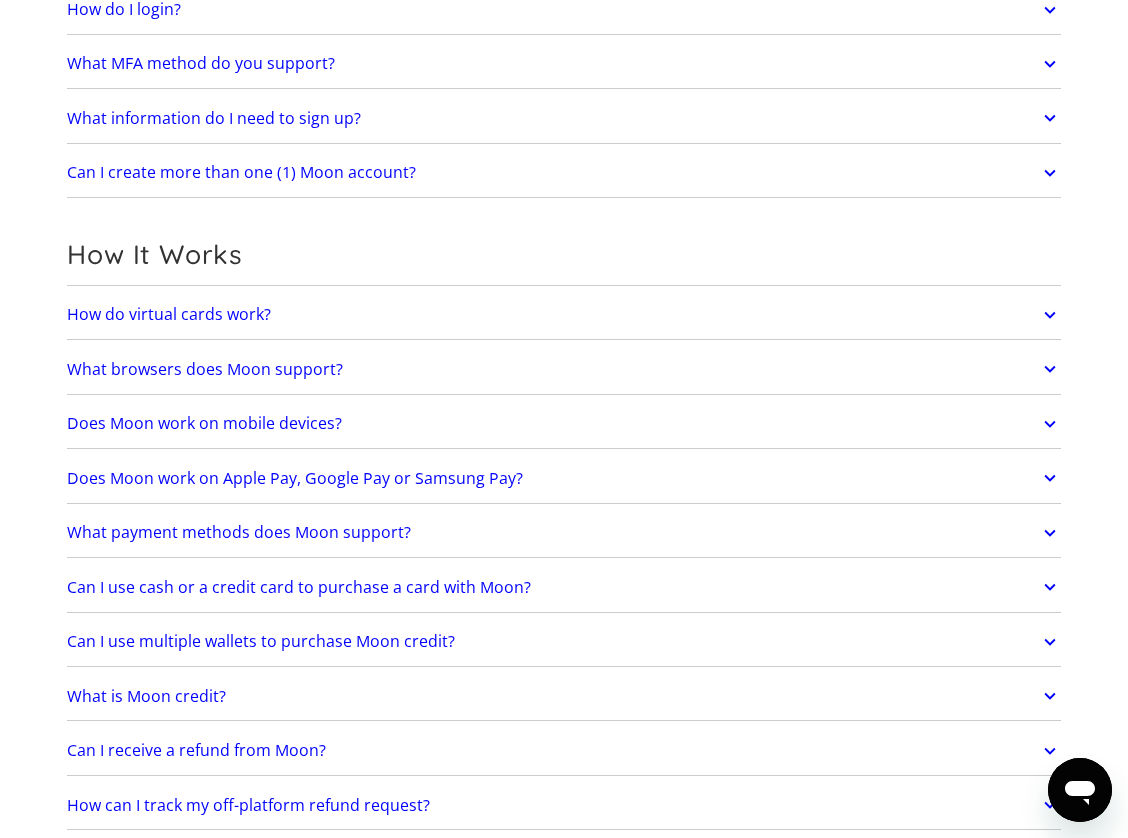 scroll, scrollTop: 345, scrollLeft: 0, axis: vertical 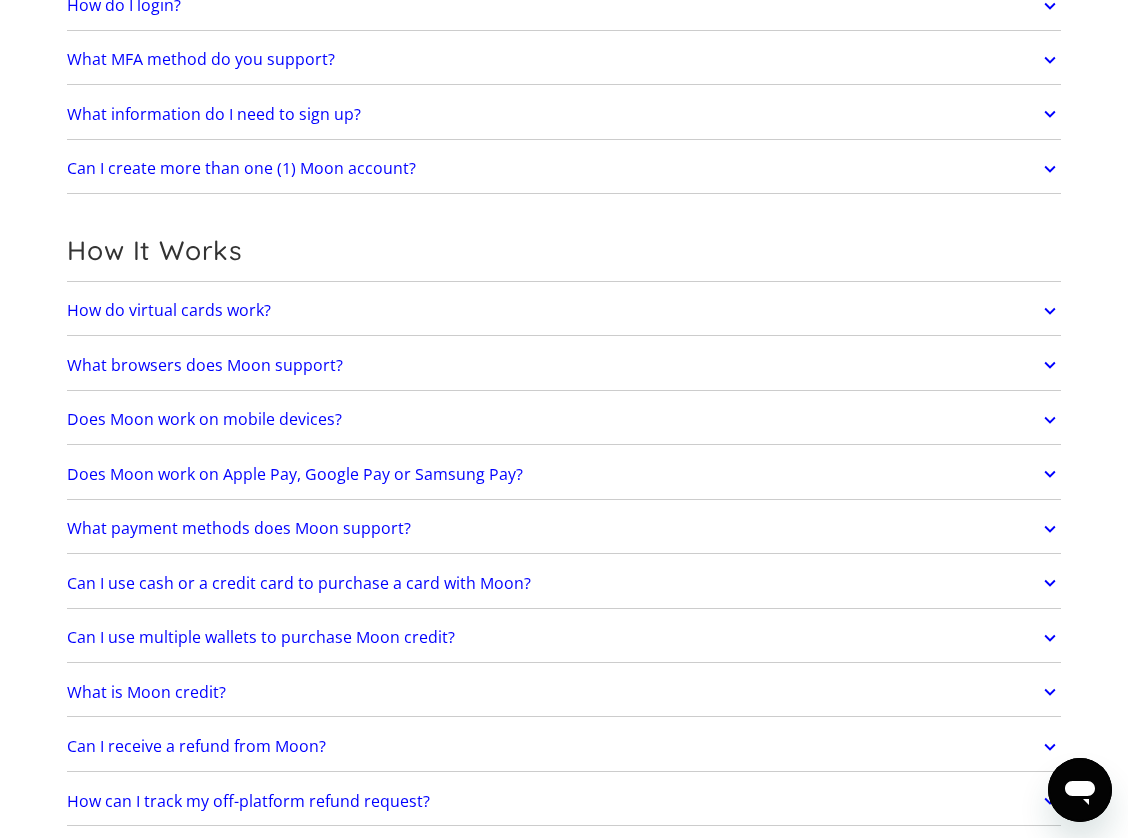 click on "What payment methods does Moon support?" at bounding box center (563, 529) 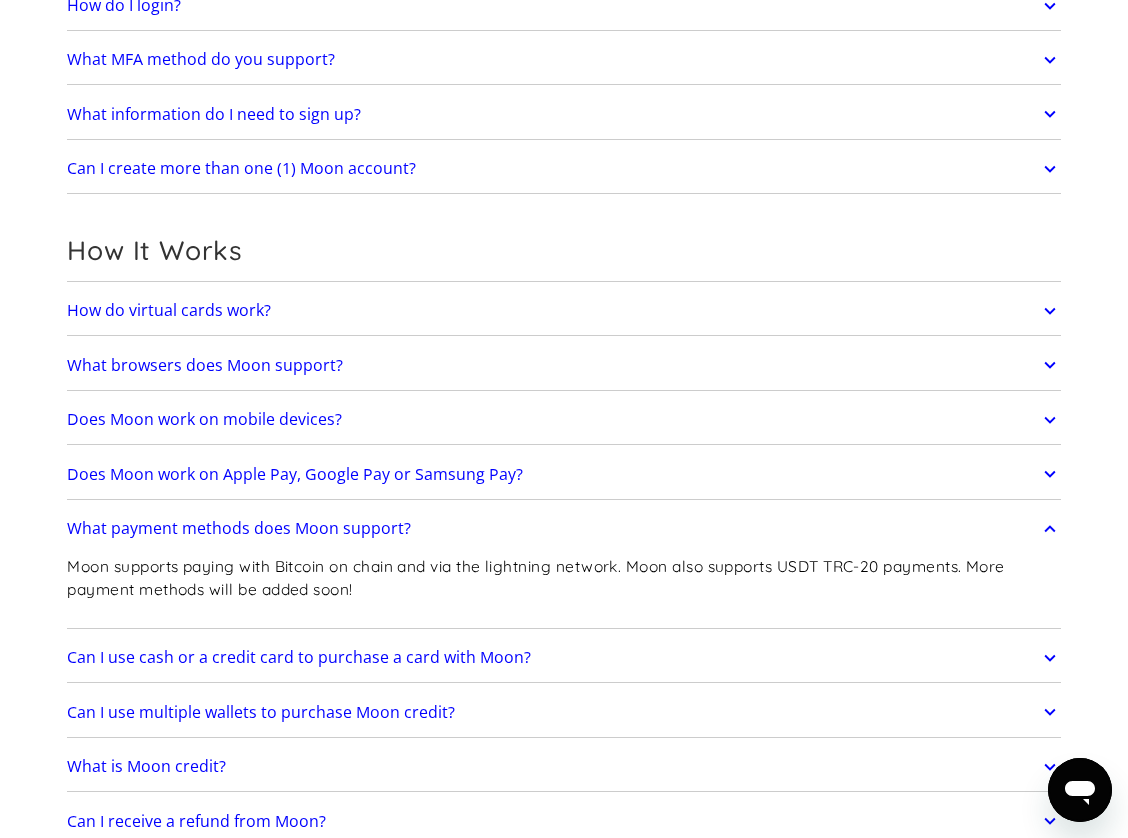 click on "What payment methods does Moon support?" at bounding box center (563, 529) 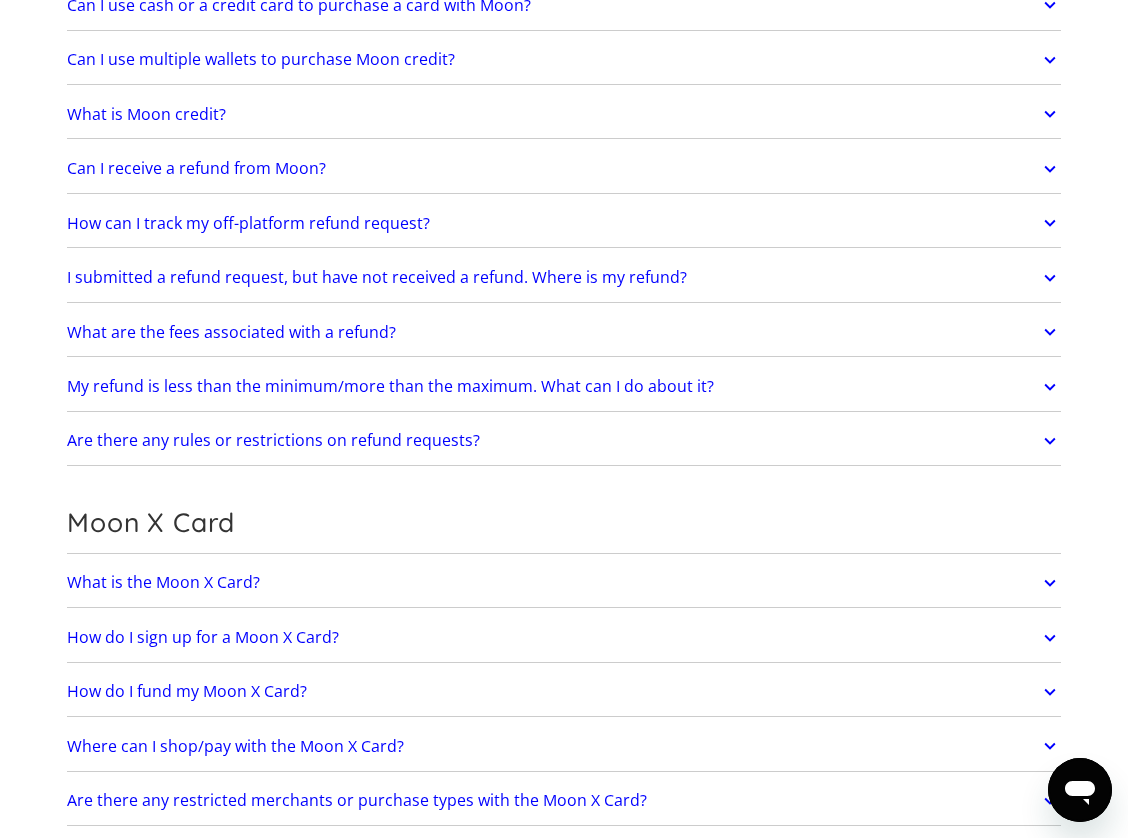 scroll, scrollTop: 927, scrollLeft: 0, axis: vertical 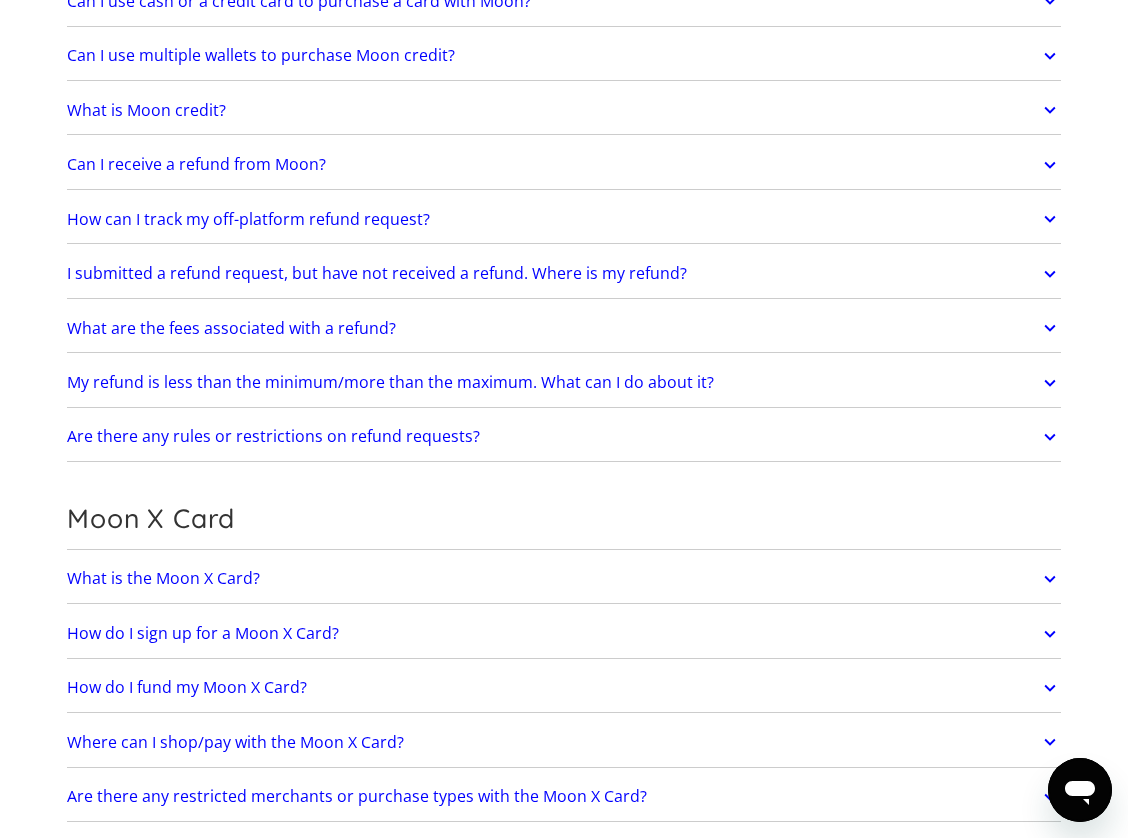 click on "Can I receive a refund from Moon?" at bounding box center [196, 164] 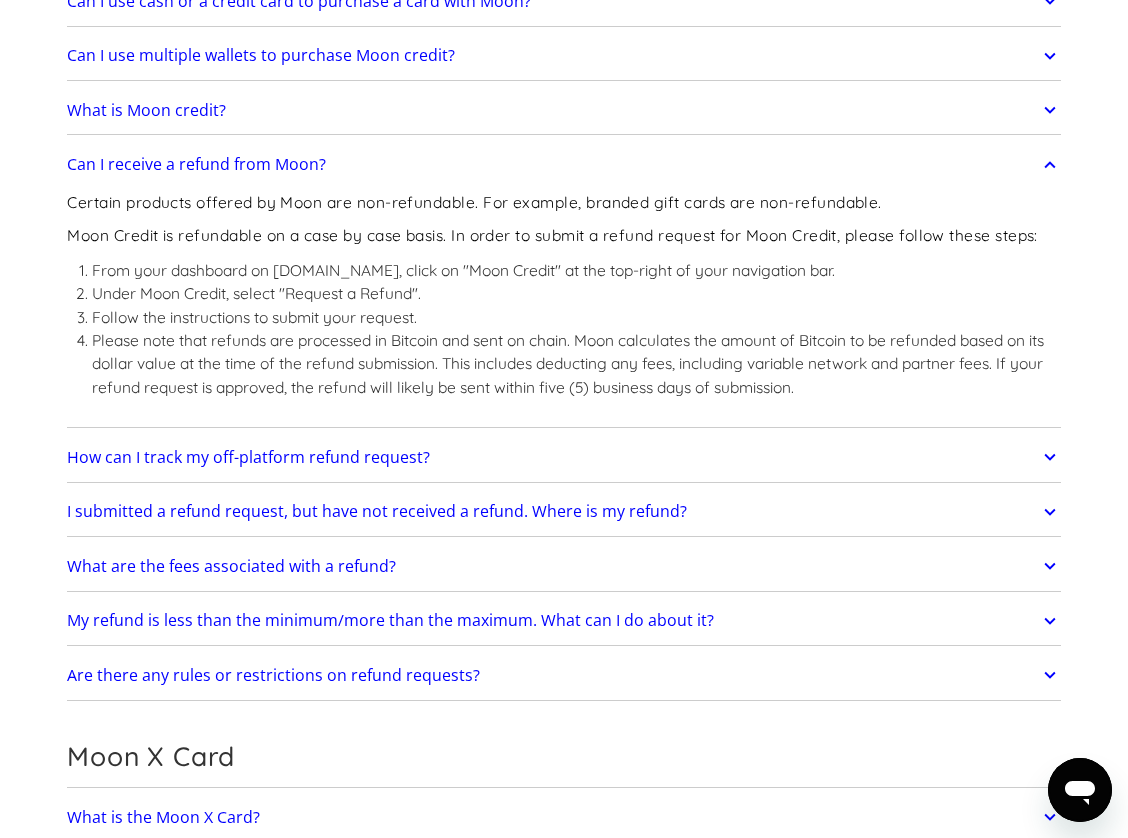 click on "Can I receive a refund from Moon?" at bounding box center (196, 164) 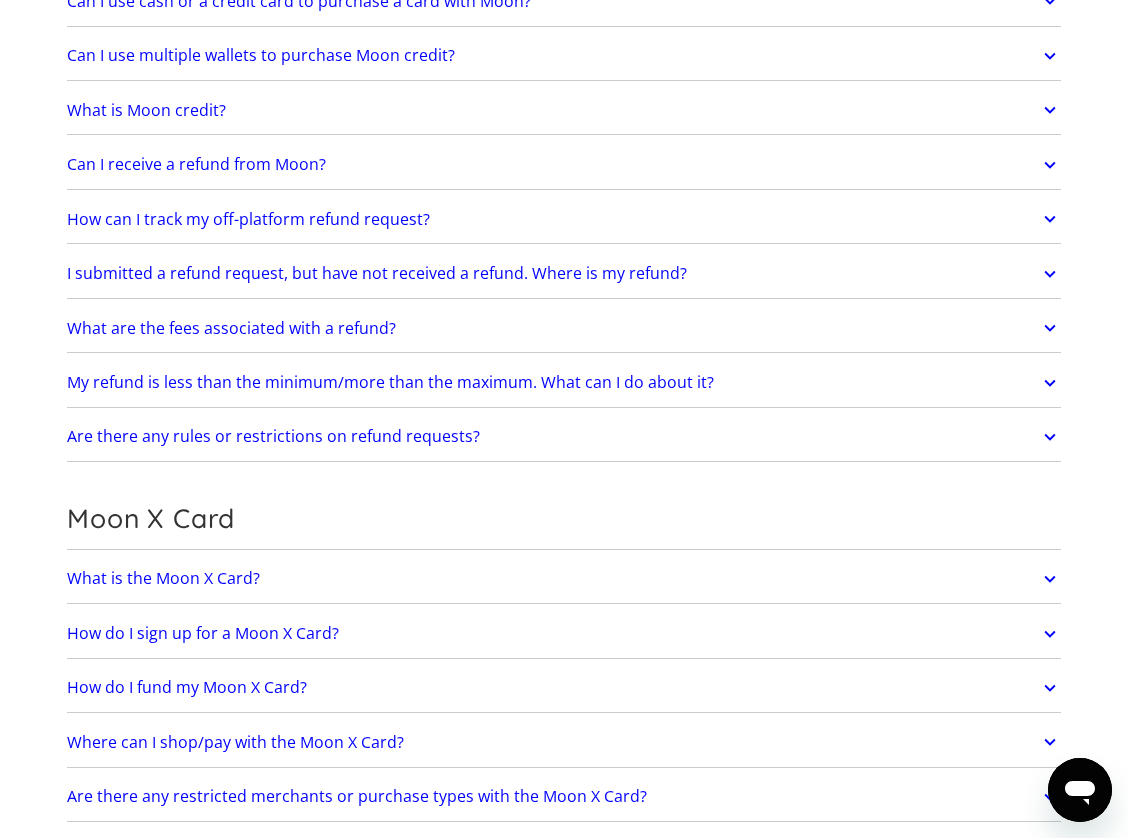 click on "Can I receive a refund from Moon?" at bounding box center (196, 164) 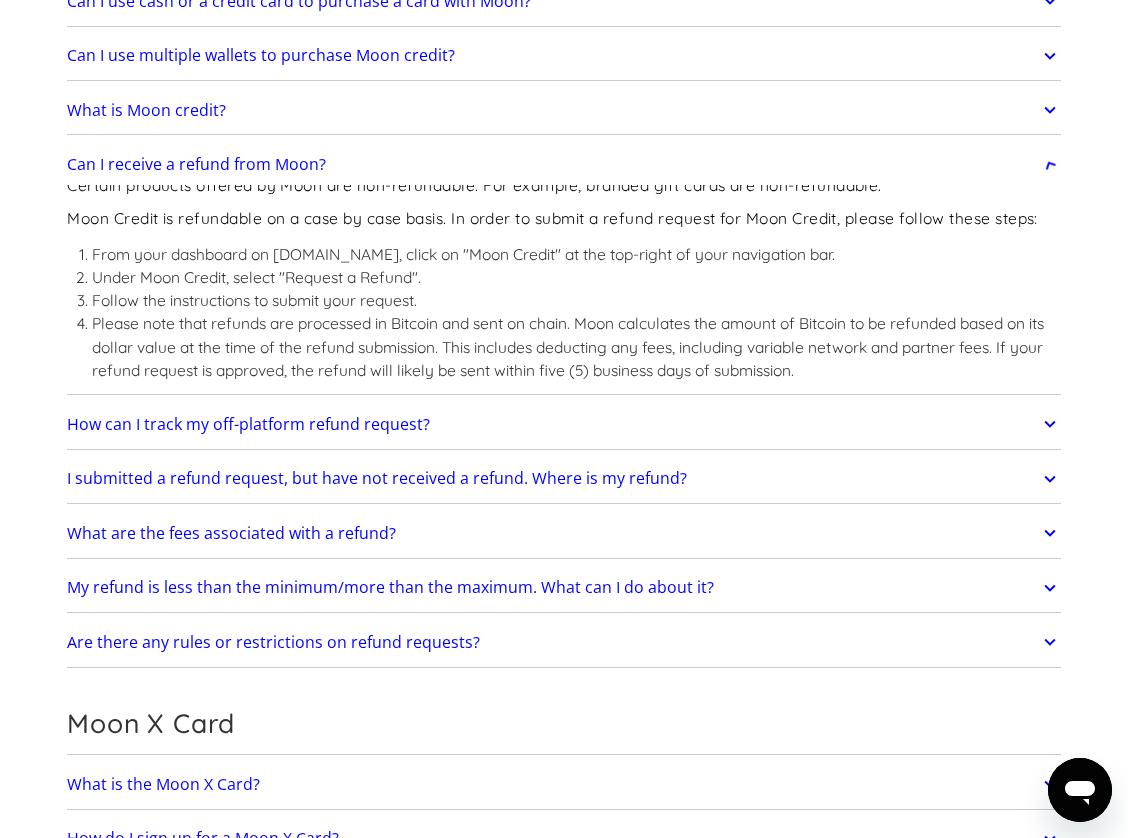 click on "Can I receive a refund from Moon?" at bounding box center [196, 164] 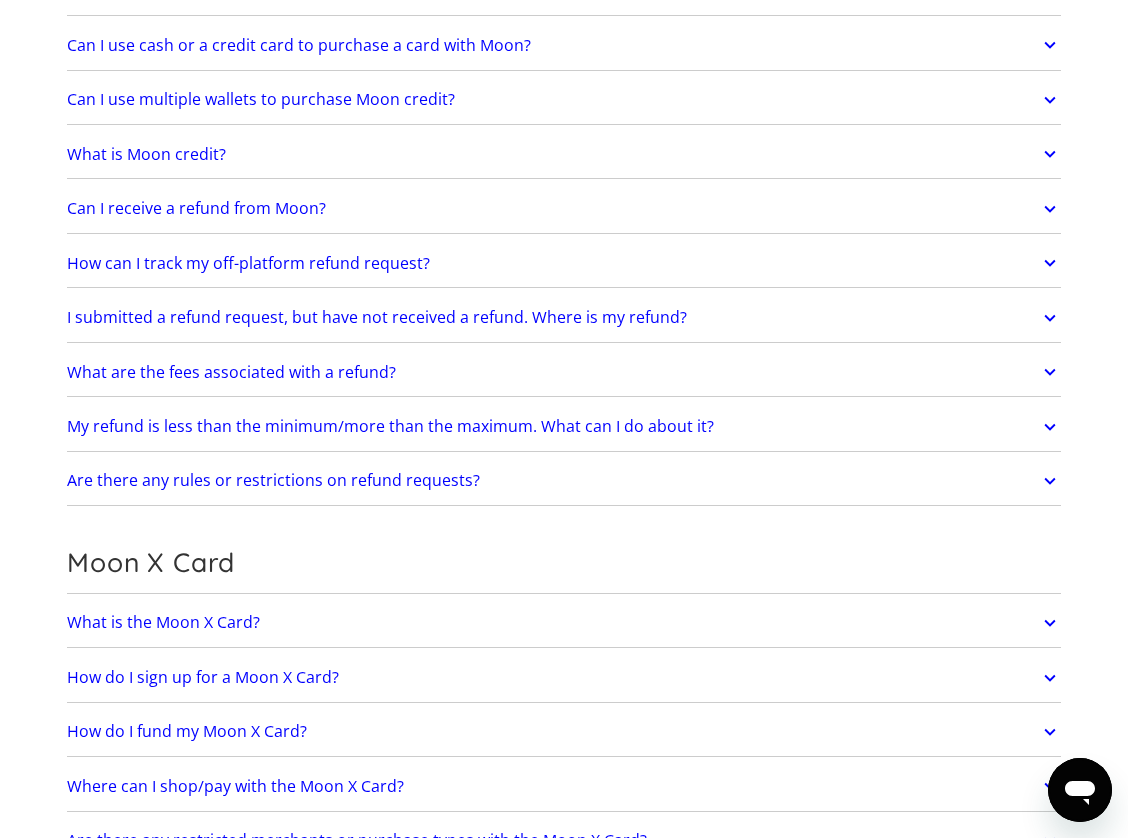scroll, scrollTop: 0, scrollLeft: 0, axis: both 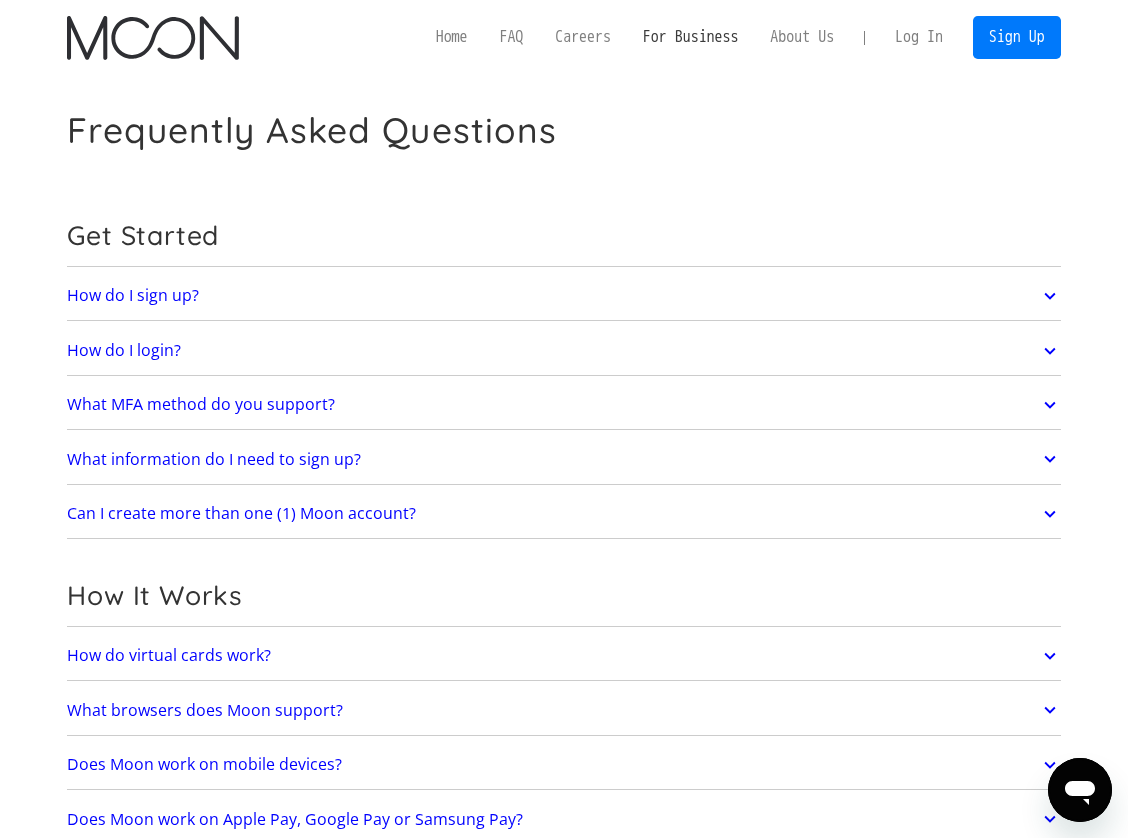 click on "For Business" at bounding box center (691, 38) 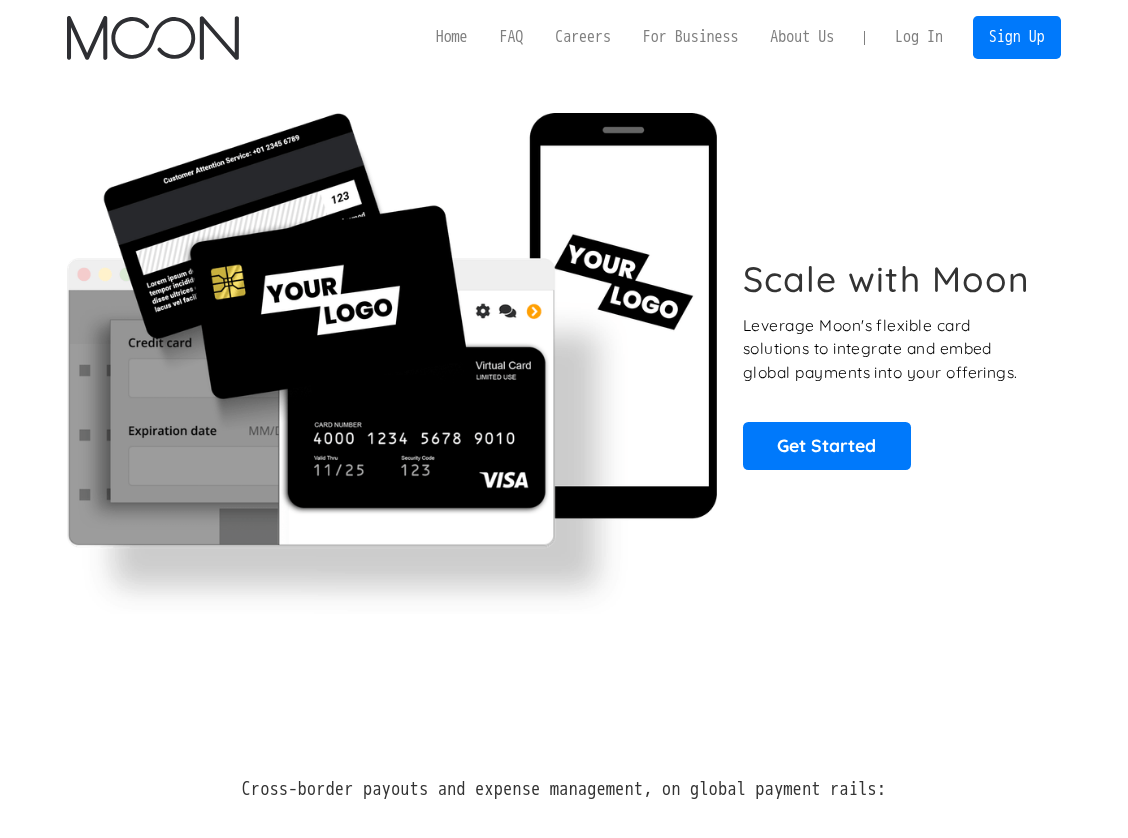 scroll, scrollTop: 0, scrollLeft: 0, axis: both 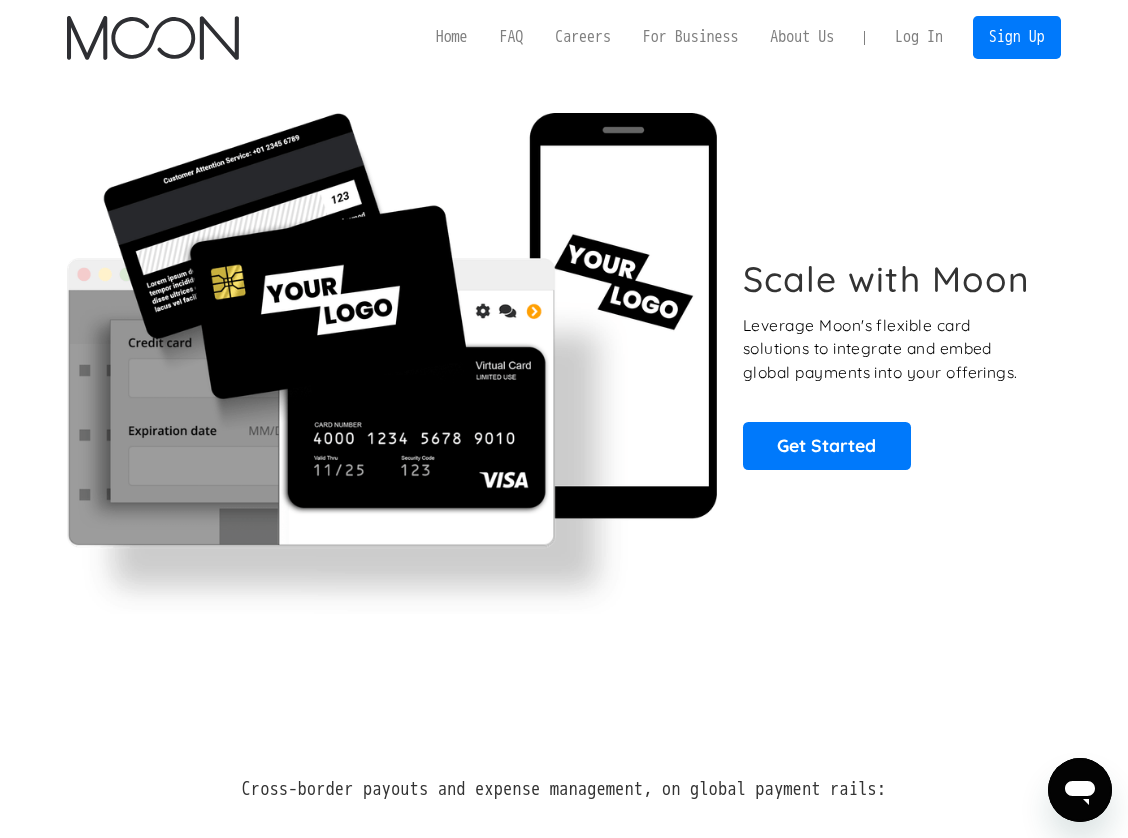 click on "Scale with Moon Leverage Moon's flexible card solutions to integrate and embed global payments into your offerings. Get Started" at bounding box center [563, 363] 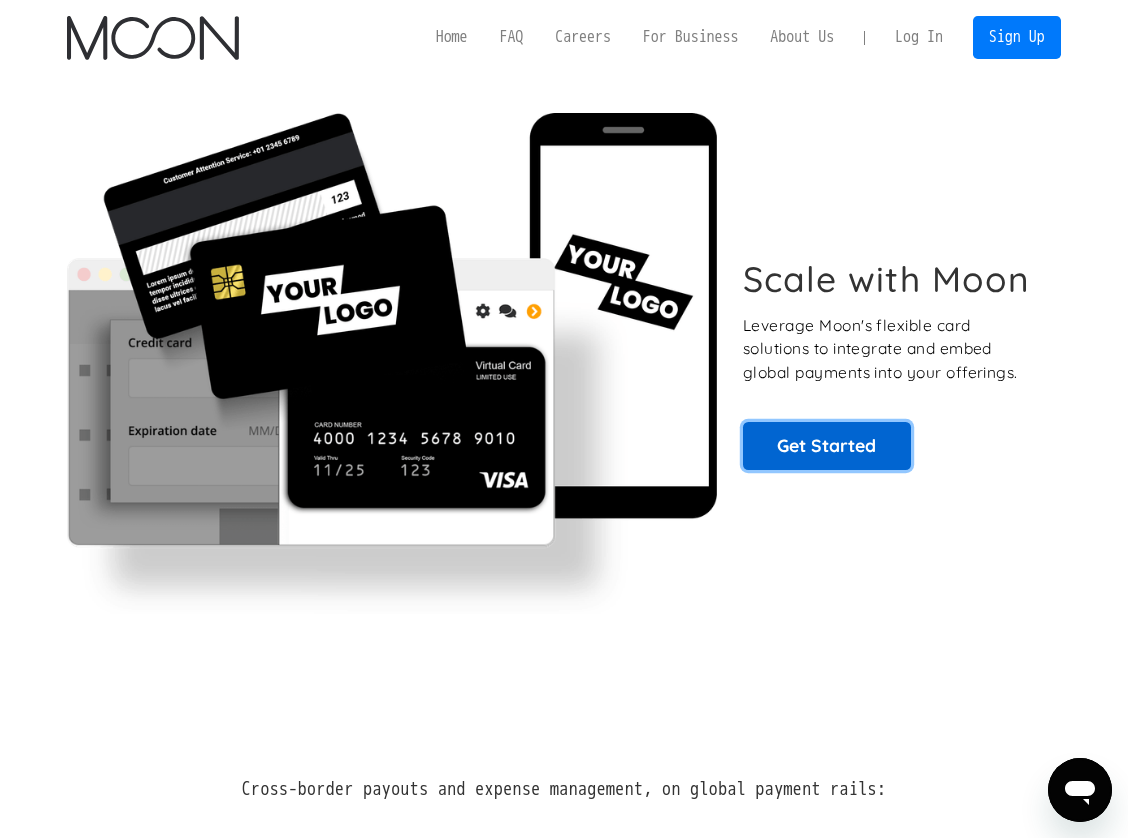 click on "Get Started" at bounding box center (827, 446) 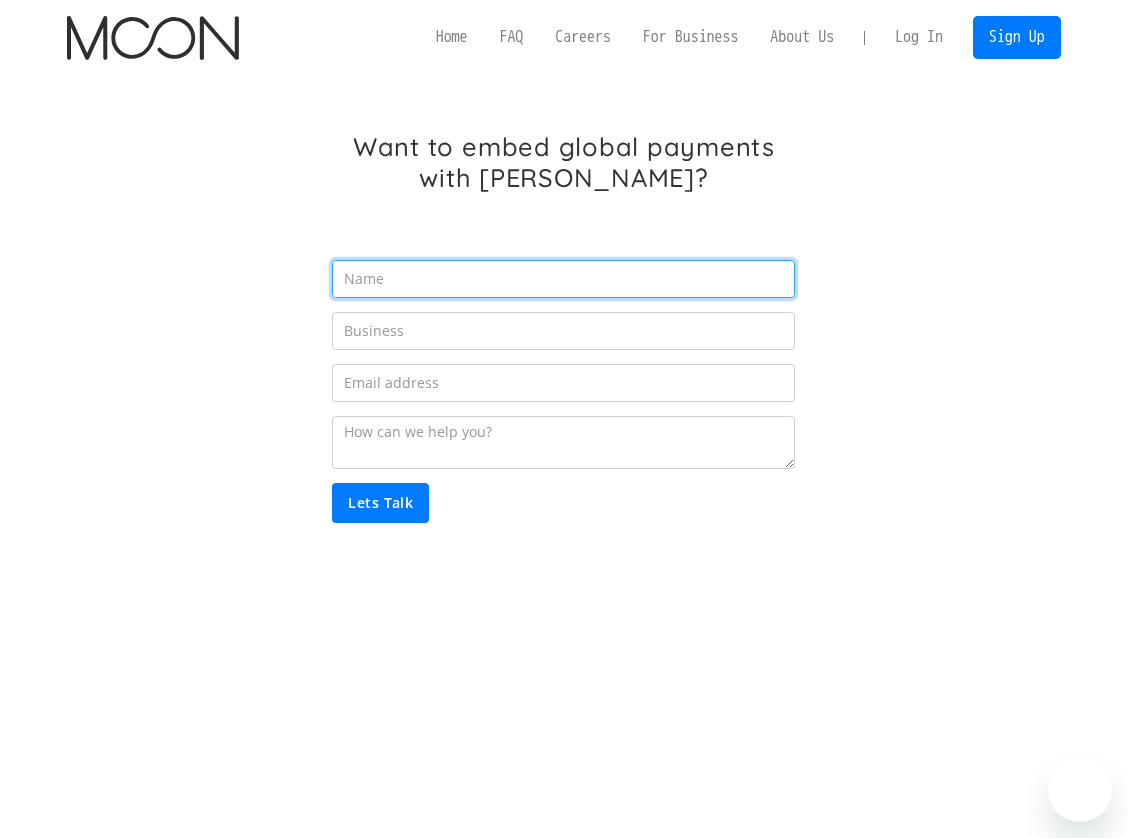 scroll, scrollTop: 0, scrollLeft: 0, axis: both 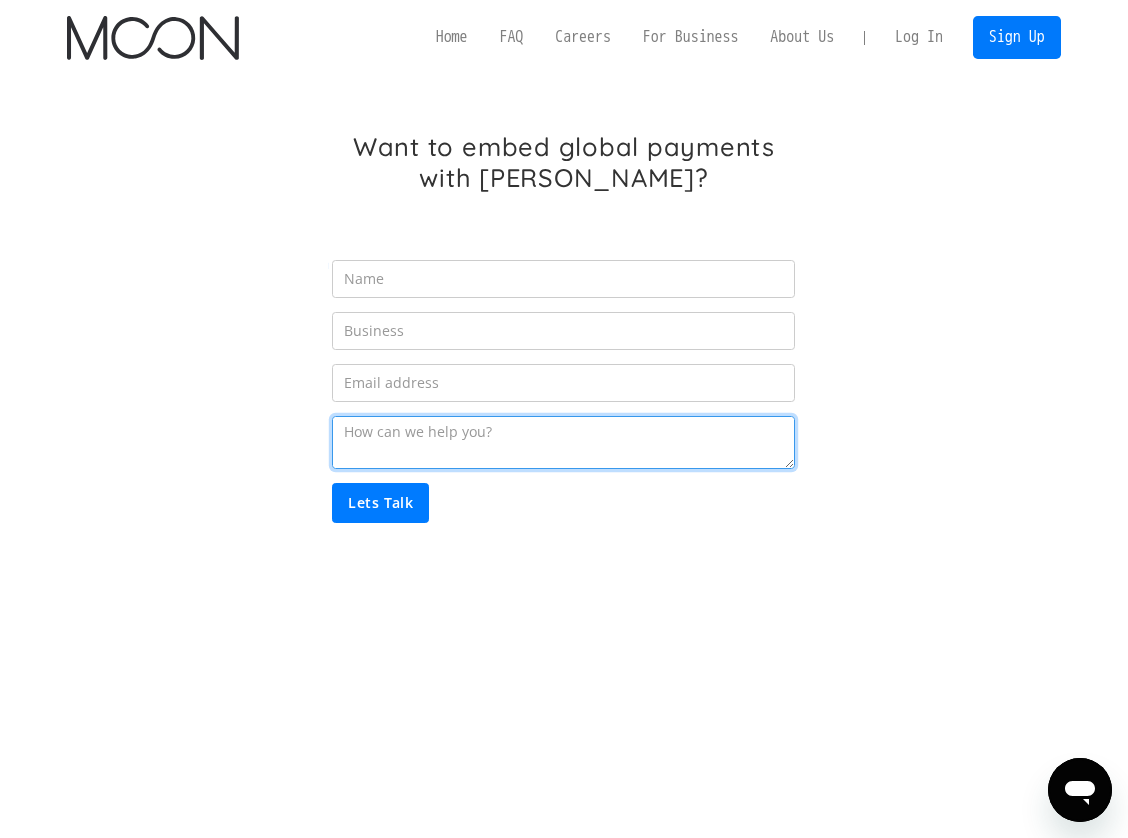 click at bounding box center [563, 442] 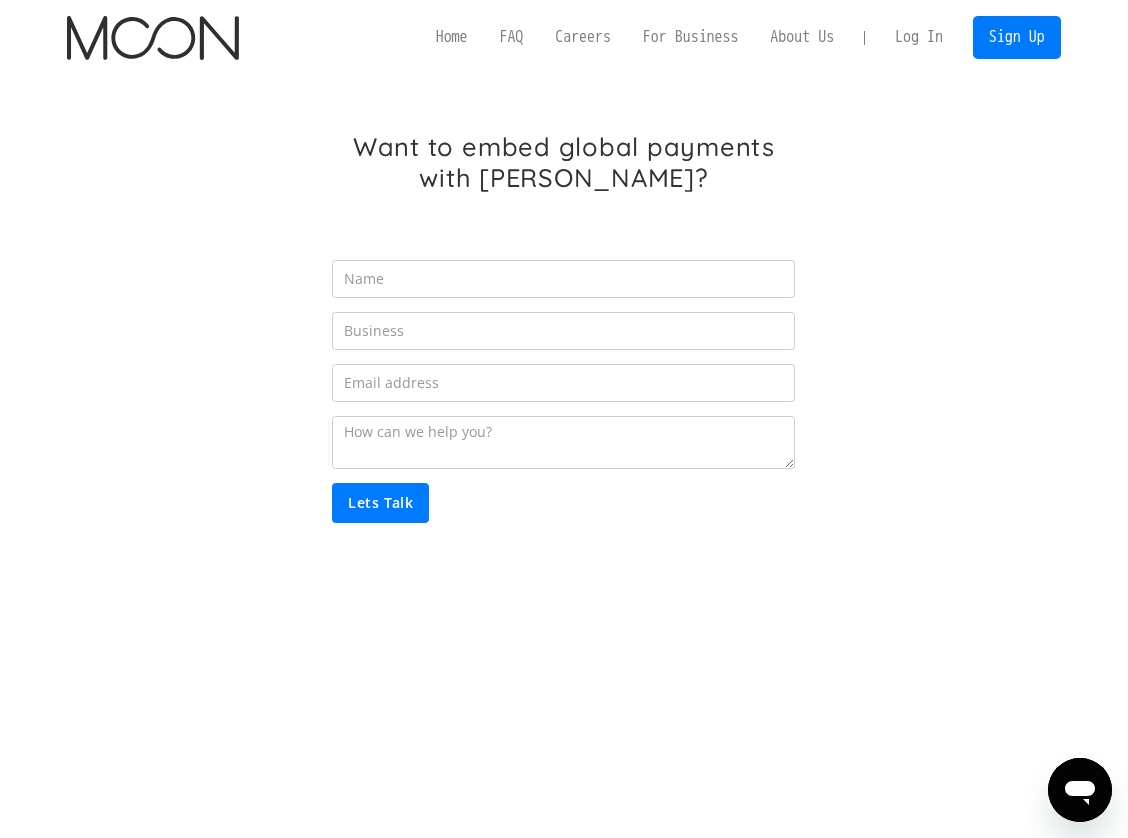 drag, startPoint x: 574, startPoint y: 193, endPoint x: 591, endPoint y: 170, distance: 28.600698 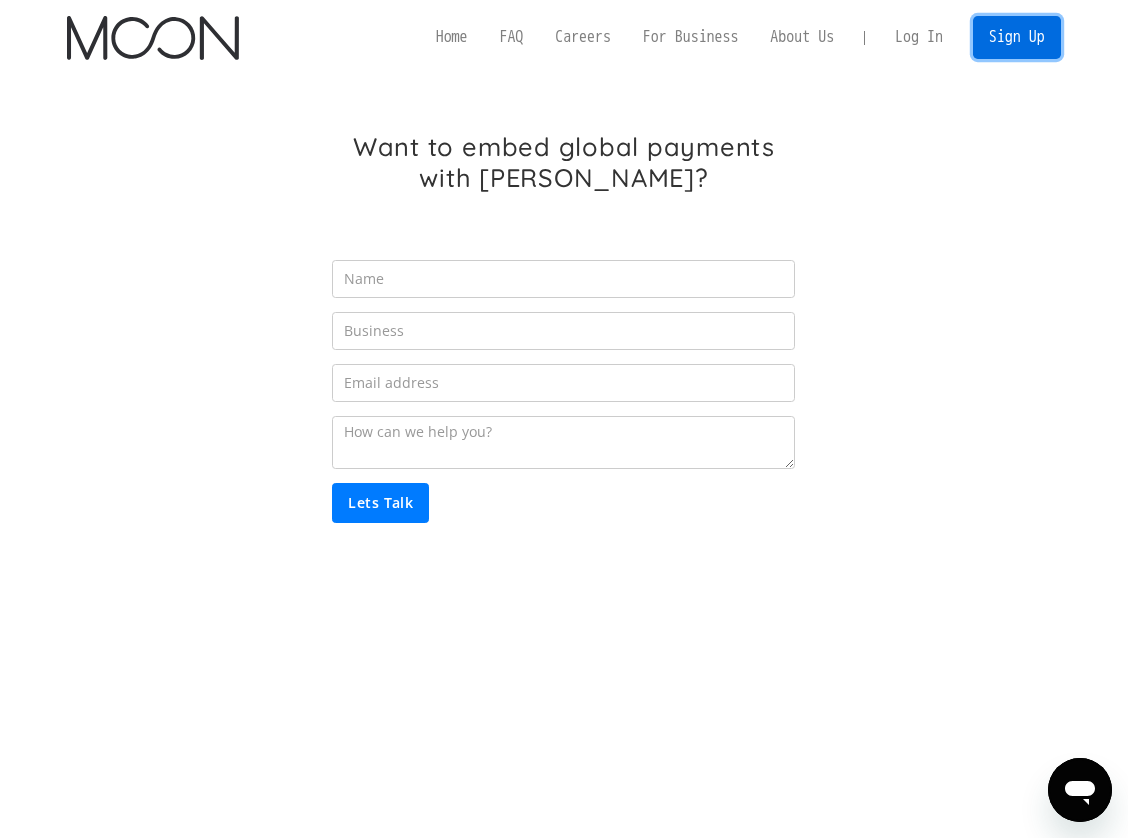 click on "Sign Up" at bounding box center [1017, 37] 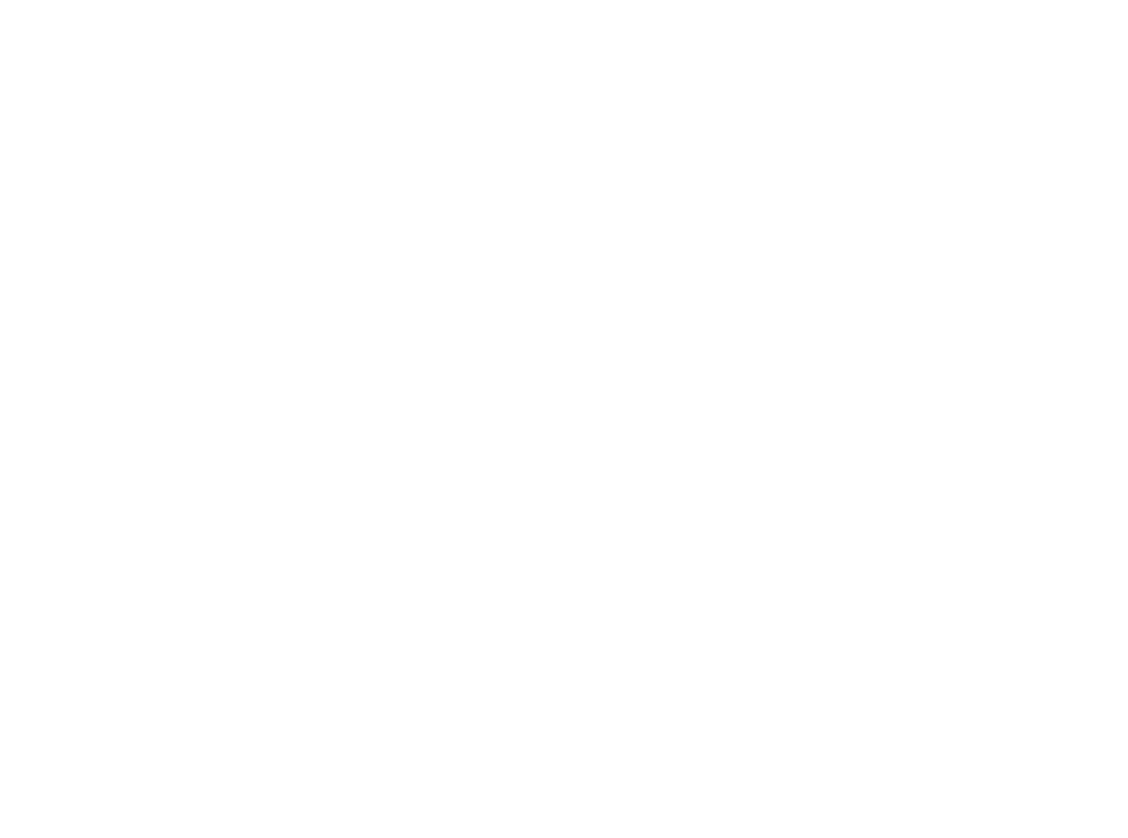 scroll, scrollTop: 0, scrollLeft: 0, axis: both 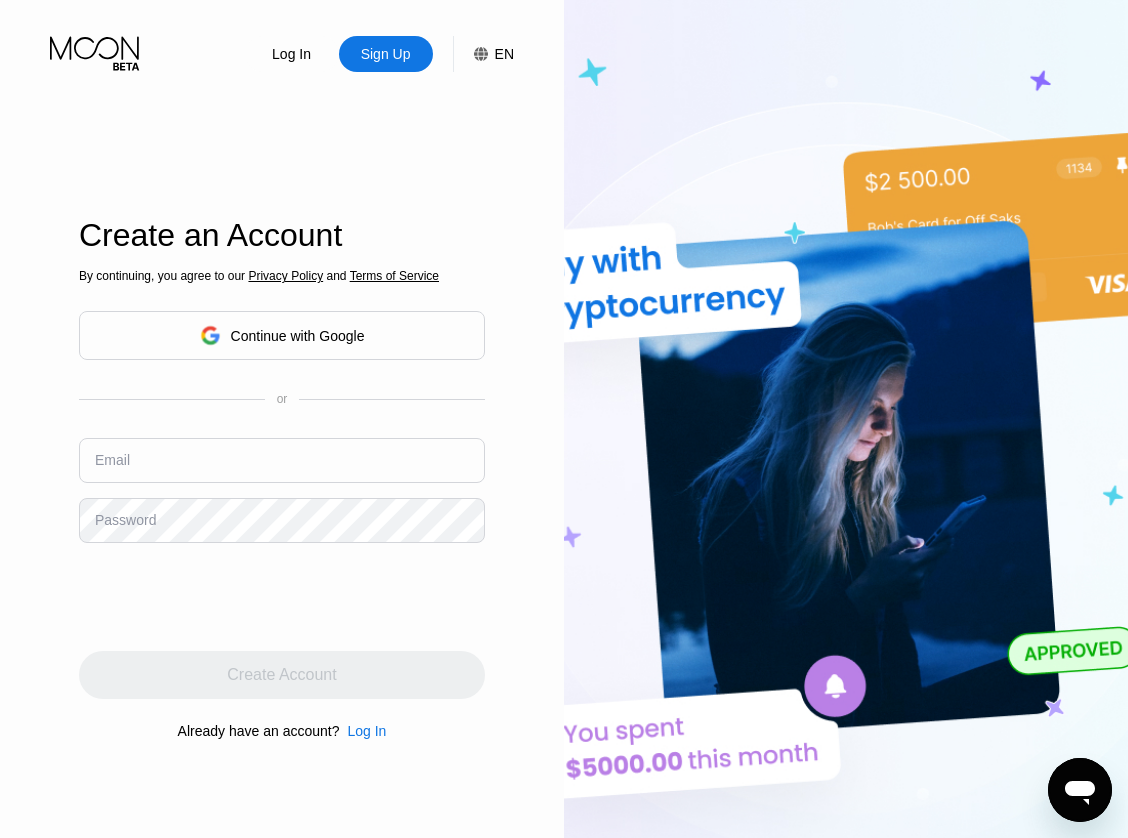 click on "Continue with Google" at bounding box center [282, 335] 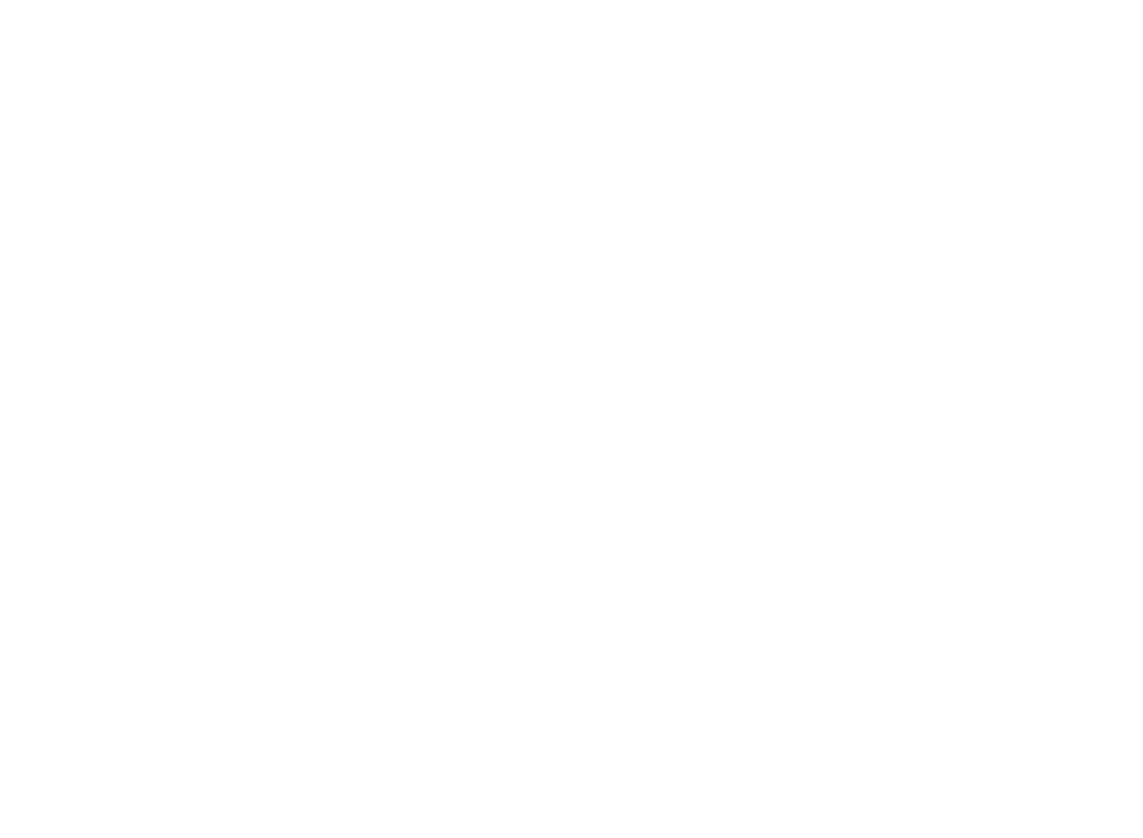 scroll, scrollTop: 0, scrollLeft: 0, axis: both 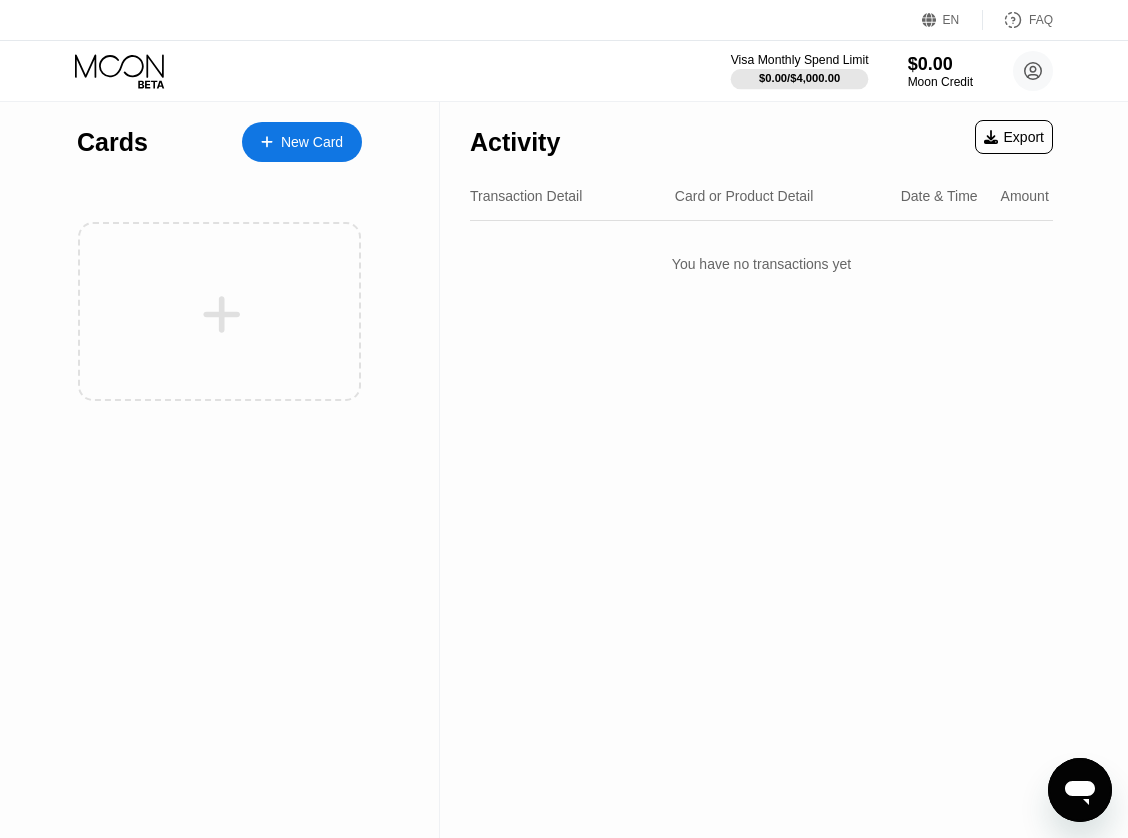 click on "$0.00 / $4,000.00" at bounding box center [800, 78] 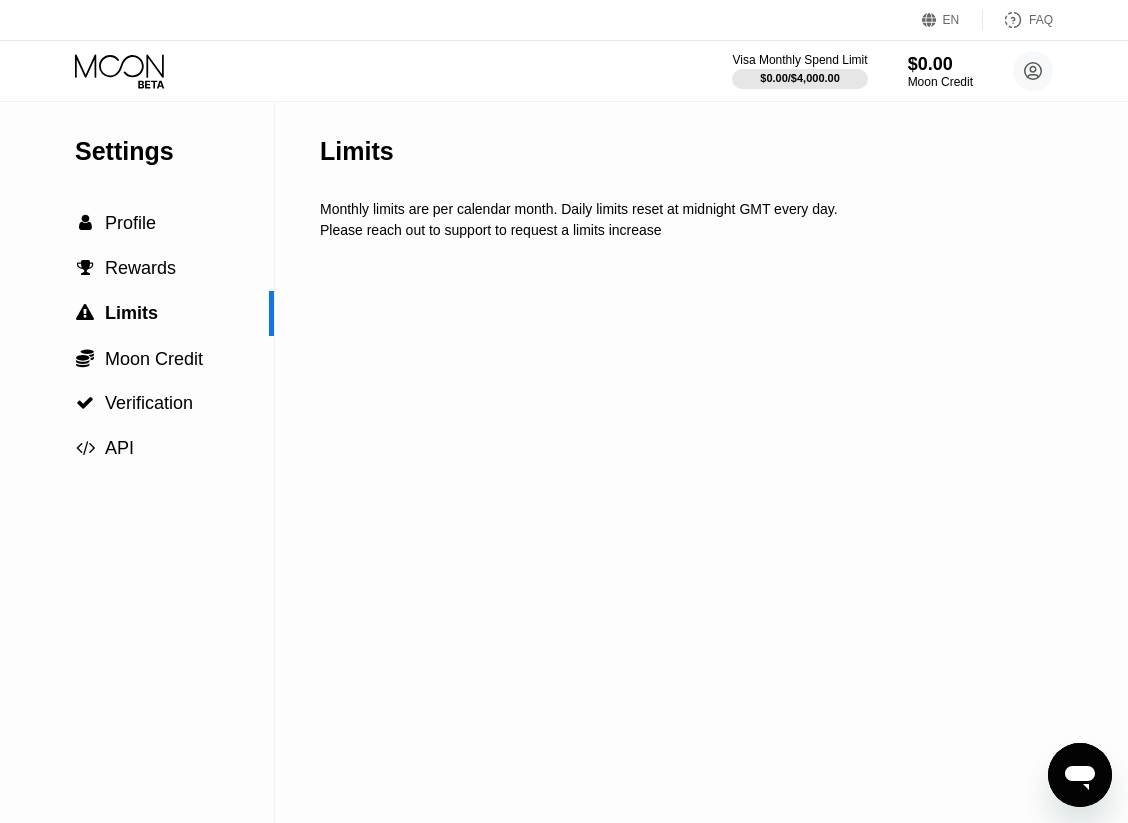 drag, startPoint x: 308, startPoint y: 213, endPoint x: 666, endPoint y: 227, distance: 358.27365 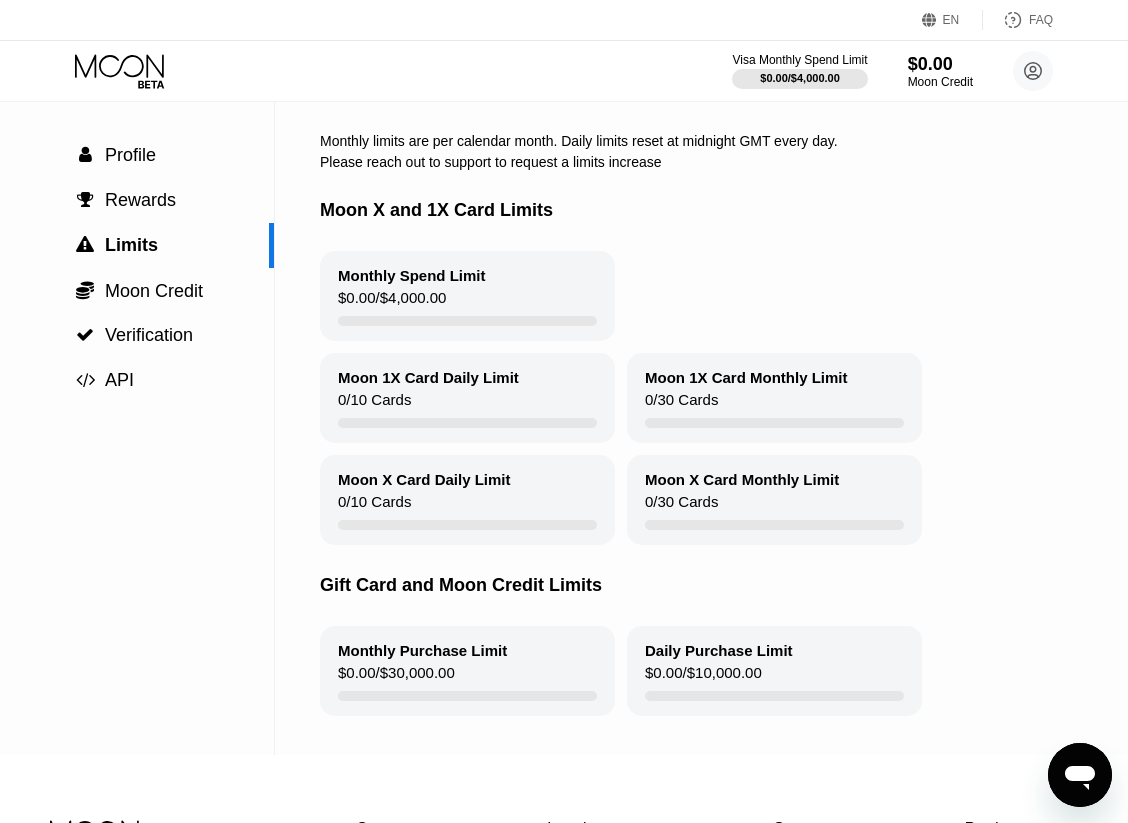 scroll, scrollTop: 0, scrollLeft: 0, axis: both 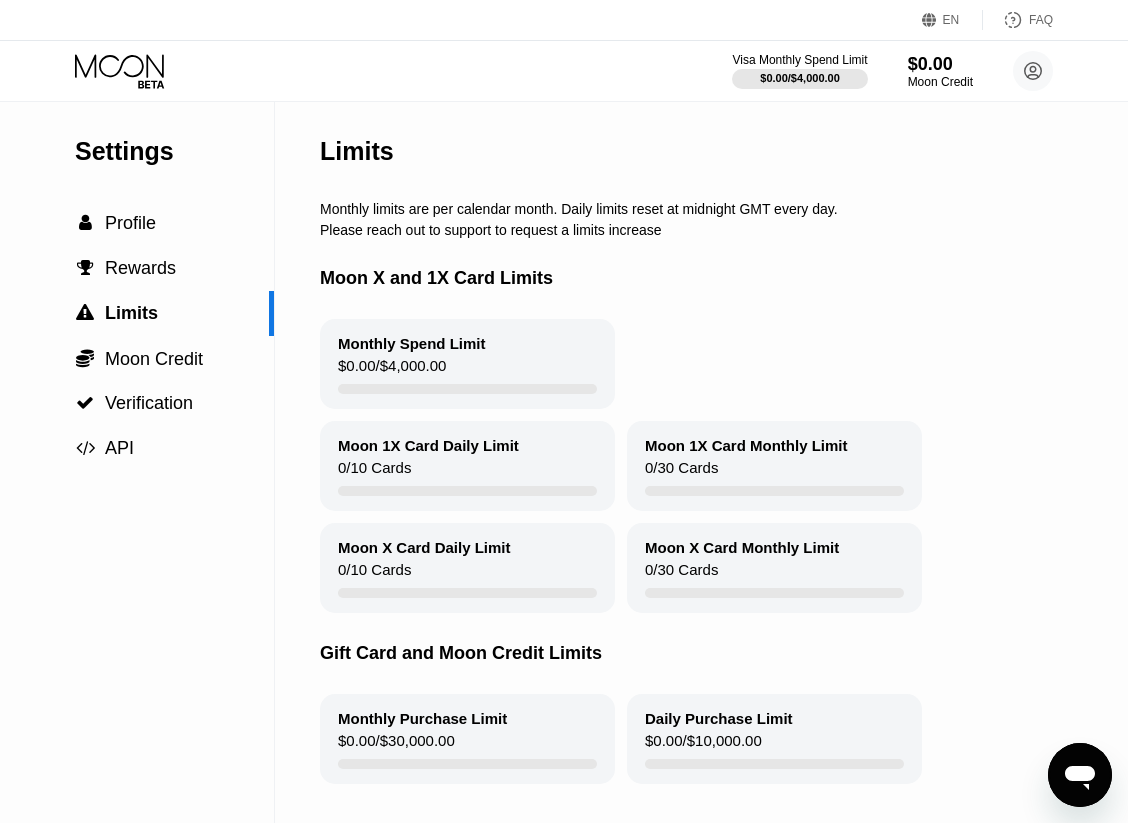 drag, startPoint x: 328, startPoint y: 441, endPoint x: 574, endPoint y: 433, distance: 246.13005 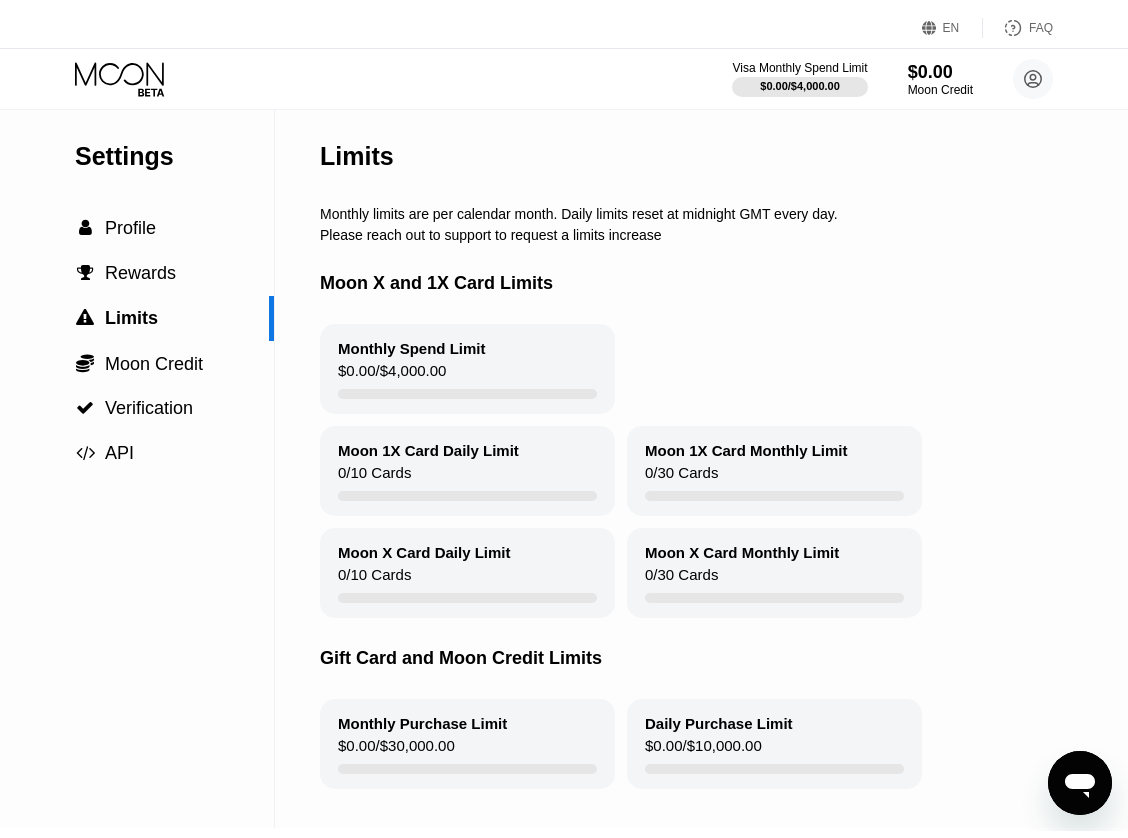 scroll, scrollTop: 0, scrollLeft: 0, axis: both 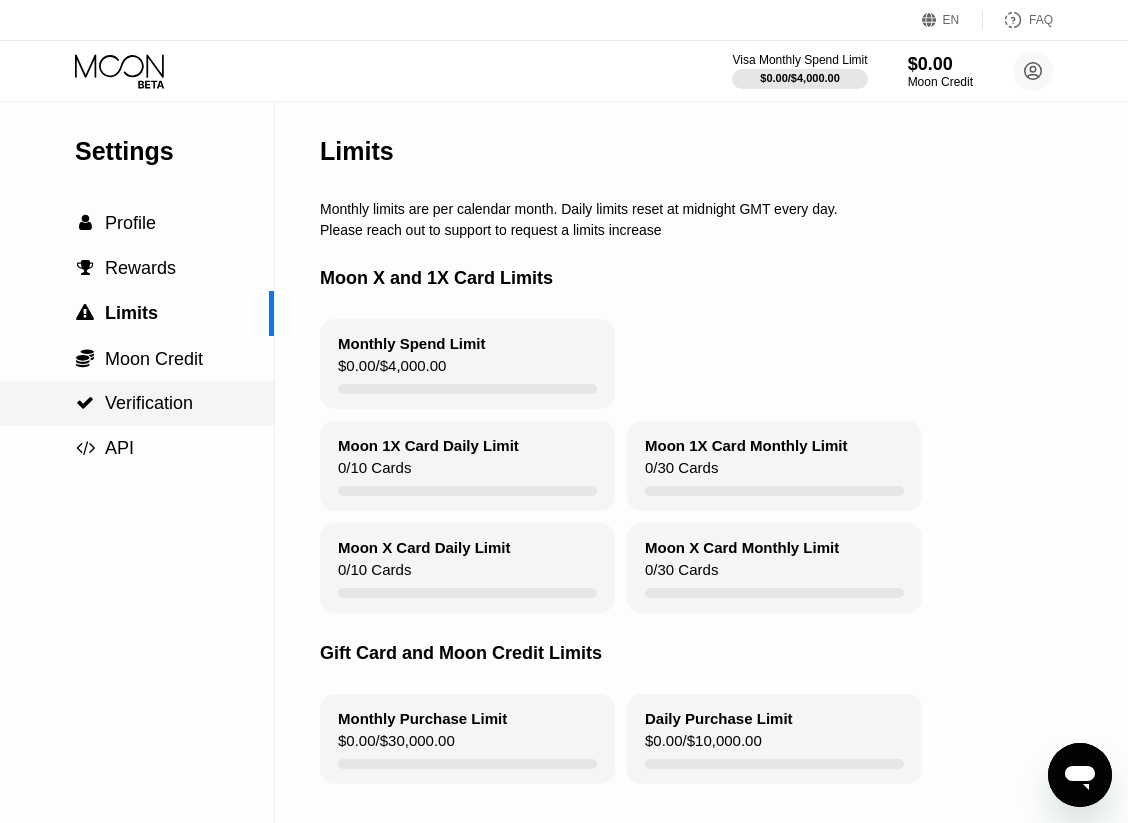 click on "Verification" at bounding box center [149, 403] 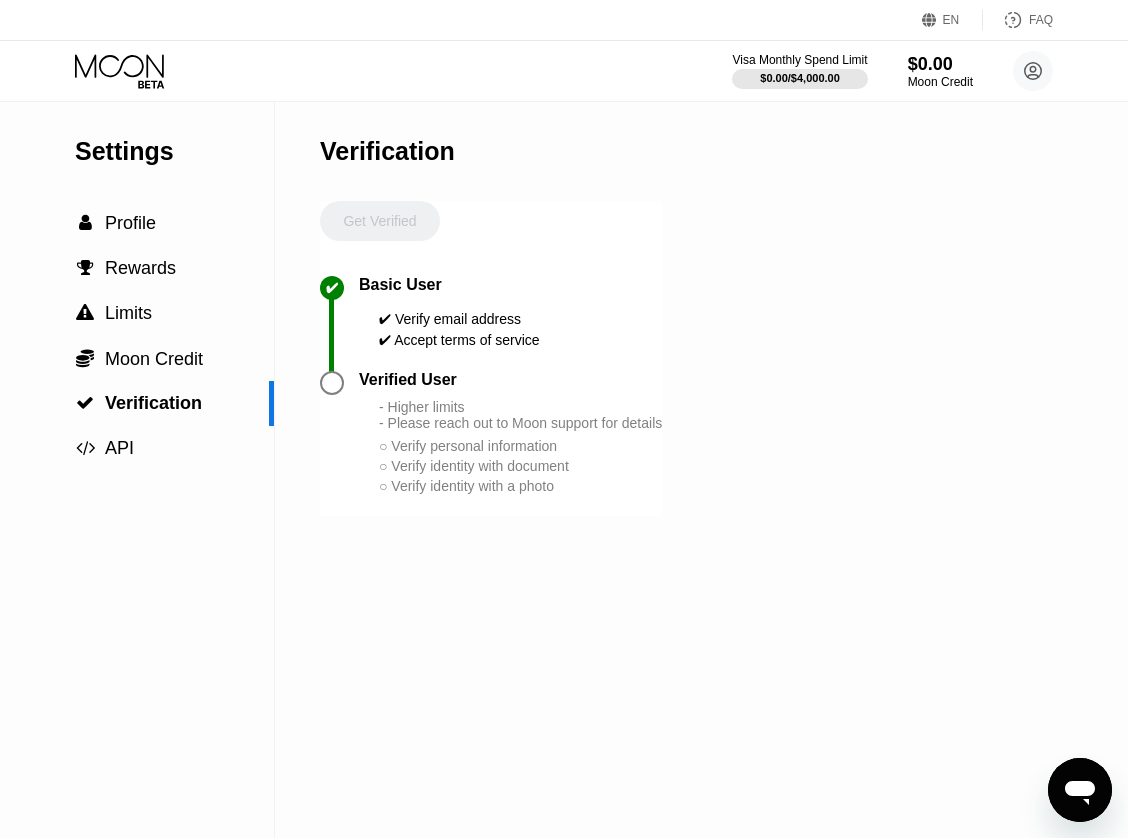click on "Get Verified" at bounding box center (380, 238) 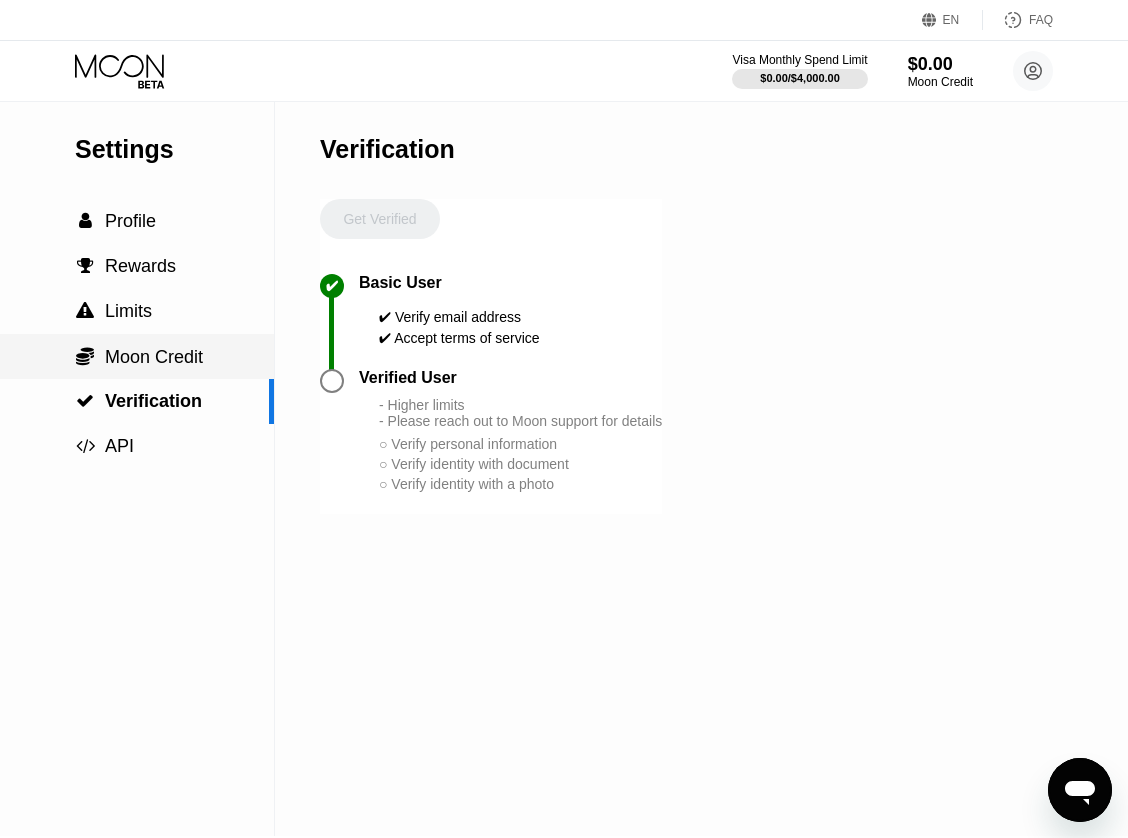 scroll, scrollTop: 0, scrollLeft: 0, axis: both 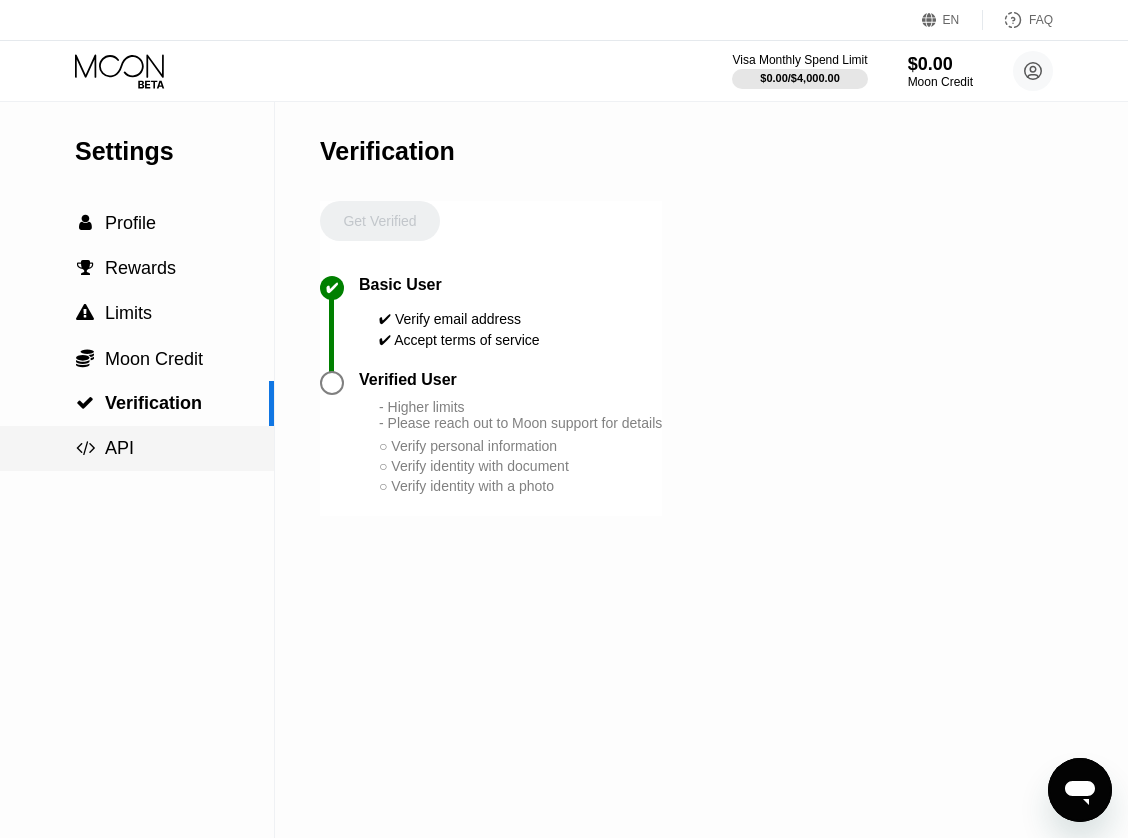 click on " API" at bounding box center [137, 448] 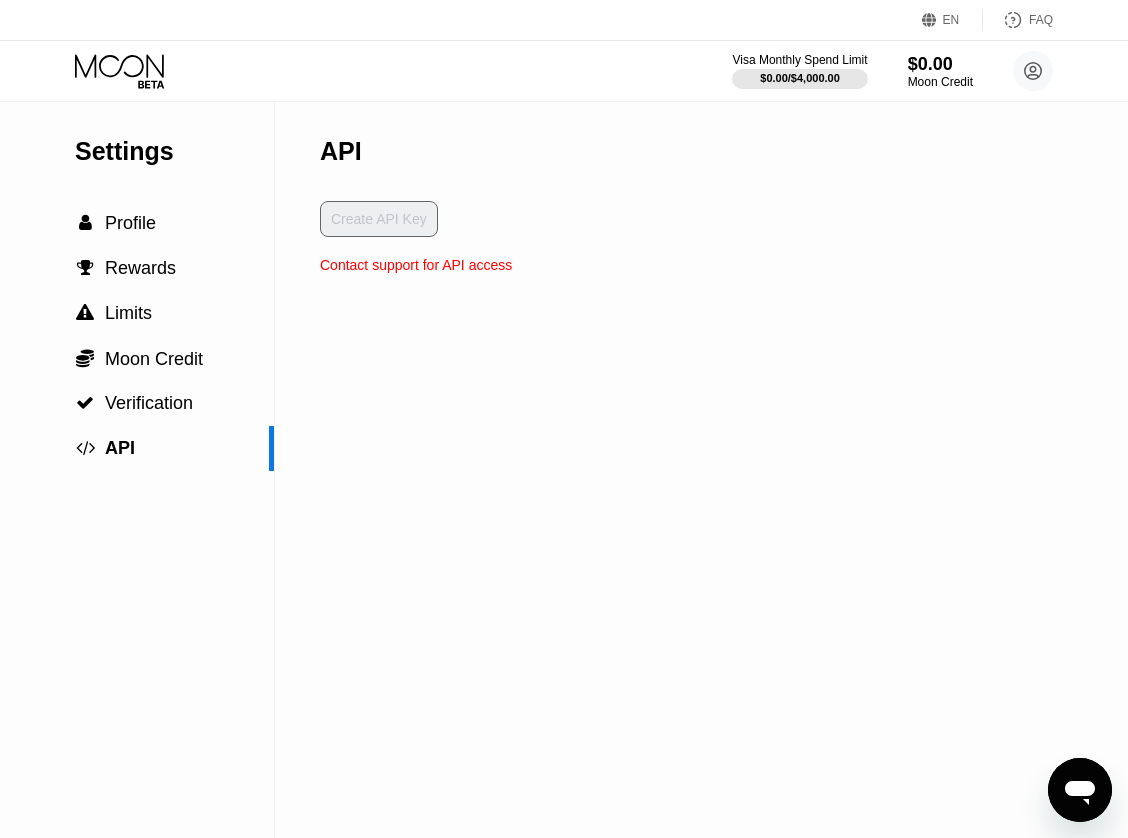 click on "Create API Key" at bounding box center (416, 229) 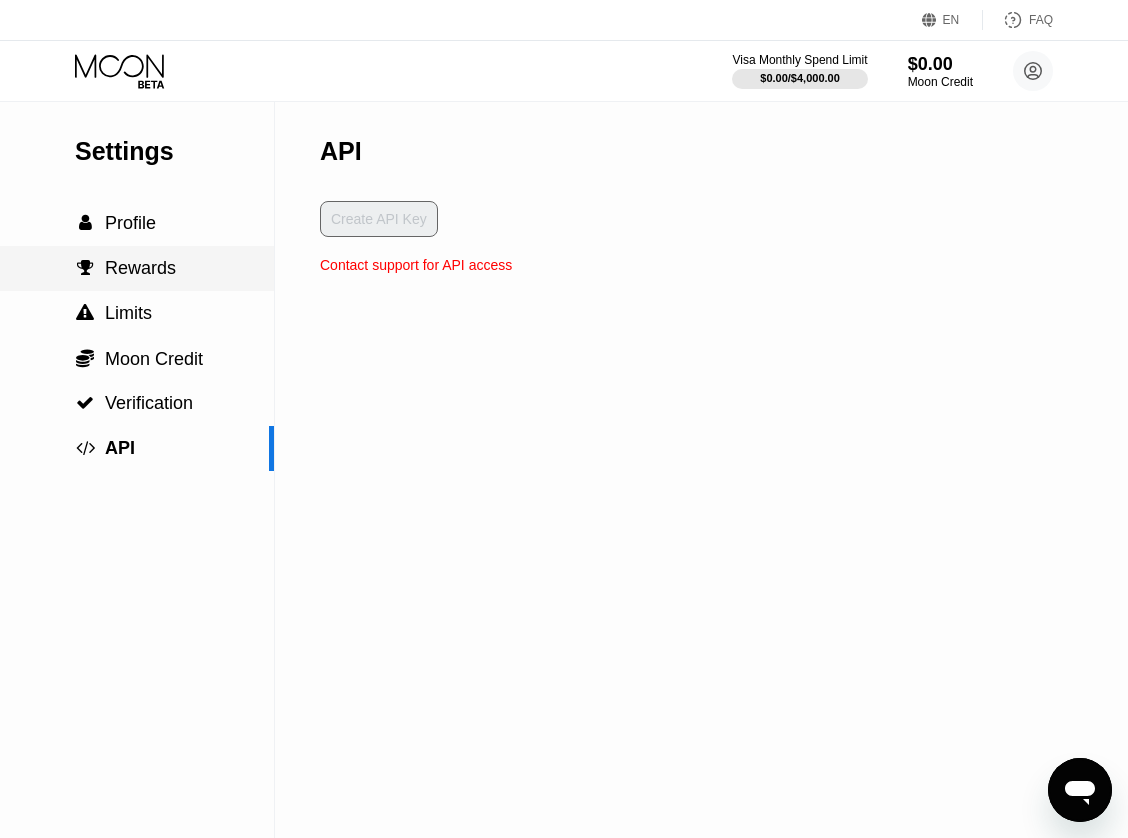 click on "Rewards" at bounding box center (140, 268) 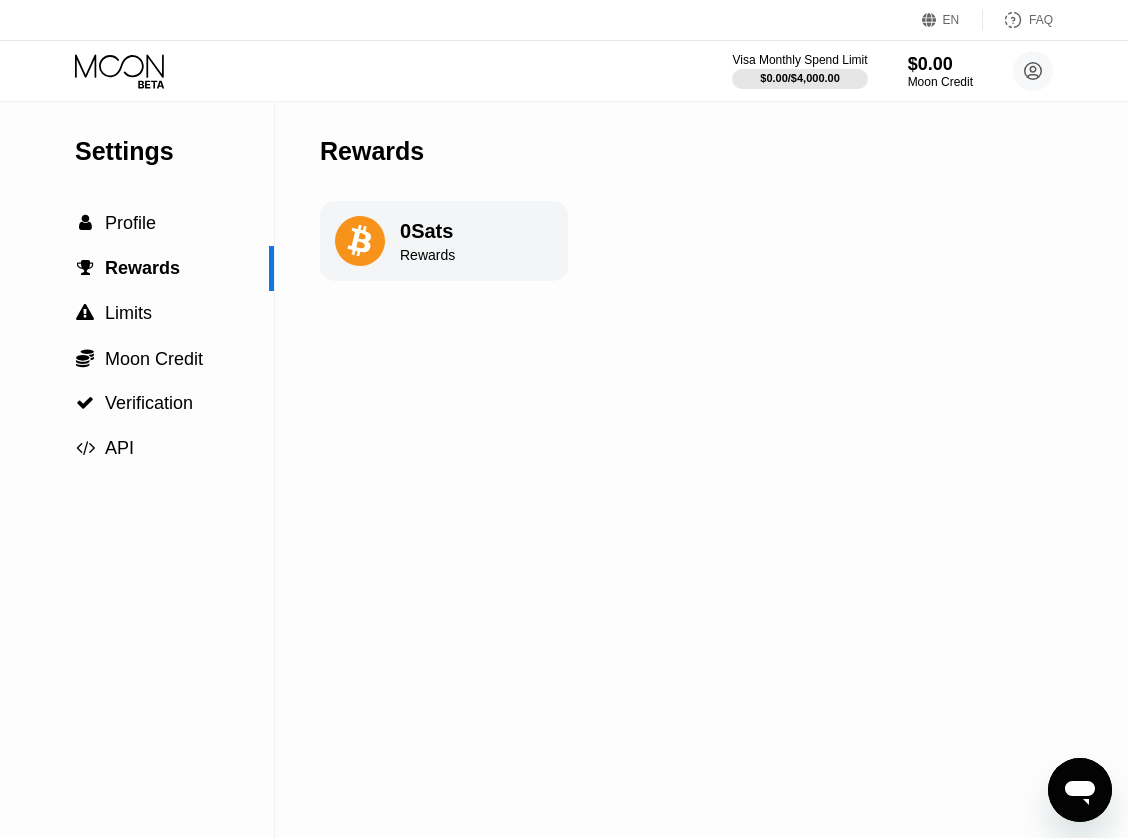 click on "0  Sats Rewards" at bounding box center [444, 241] 